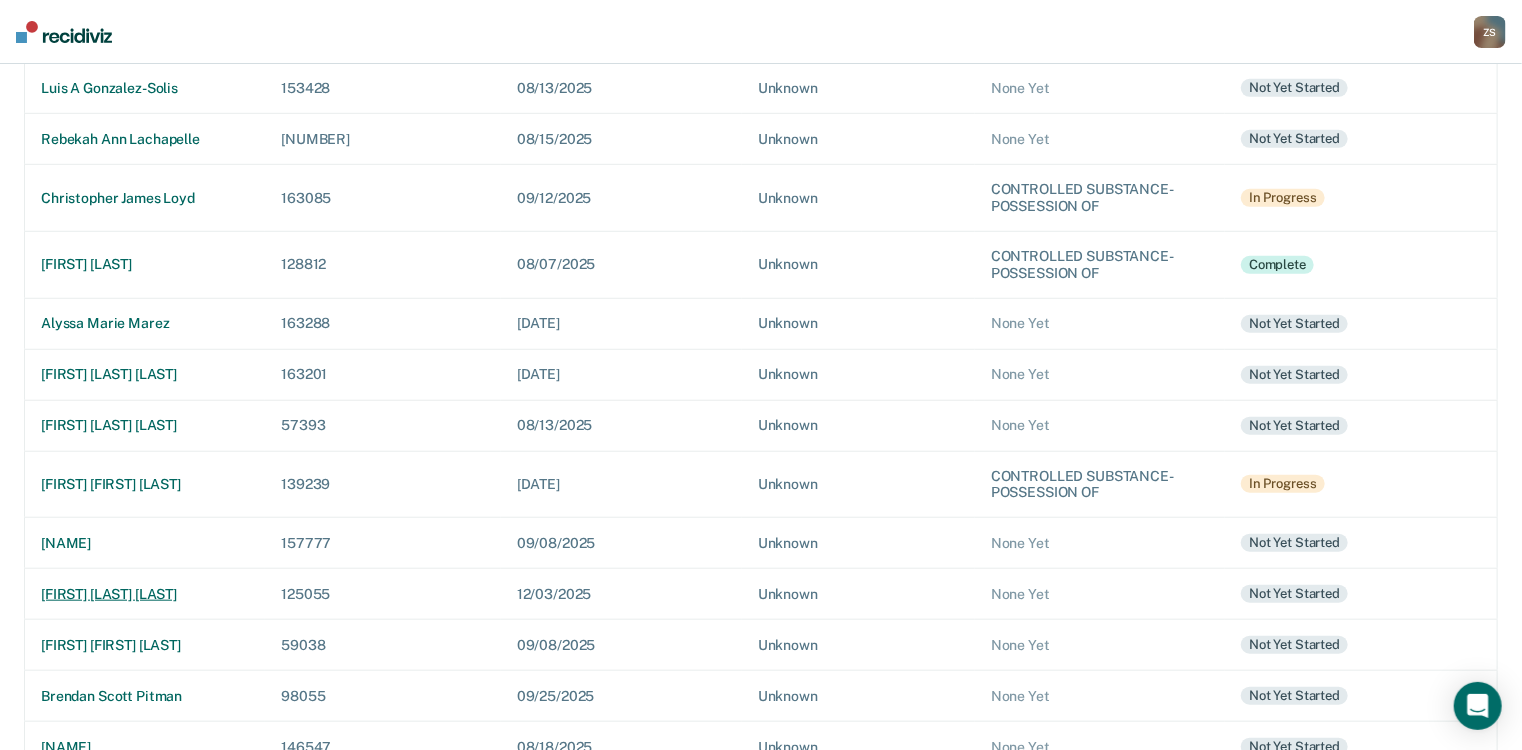 scroll, scrollTop: 643, scrollLeft: 0, axis: vertical 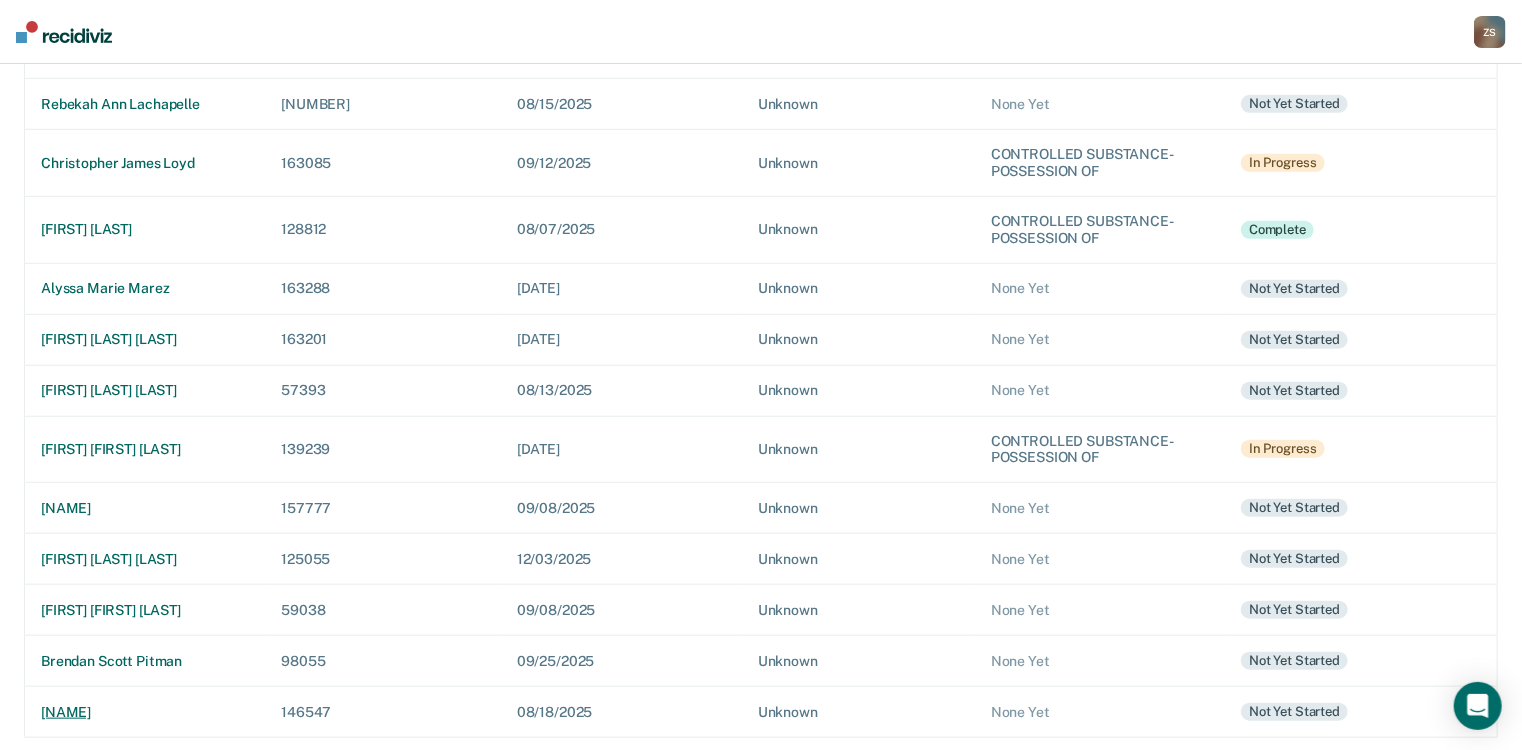 click on "[NAME]" at bounding box center (145, 712) 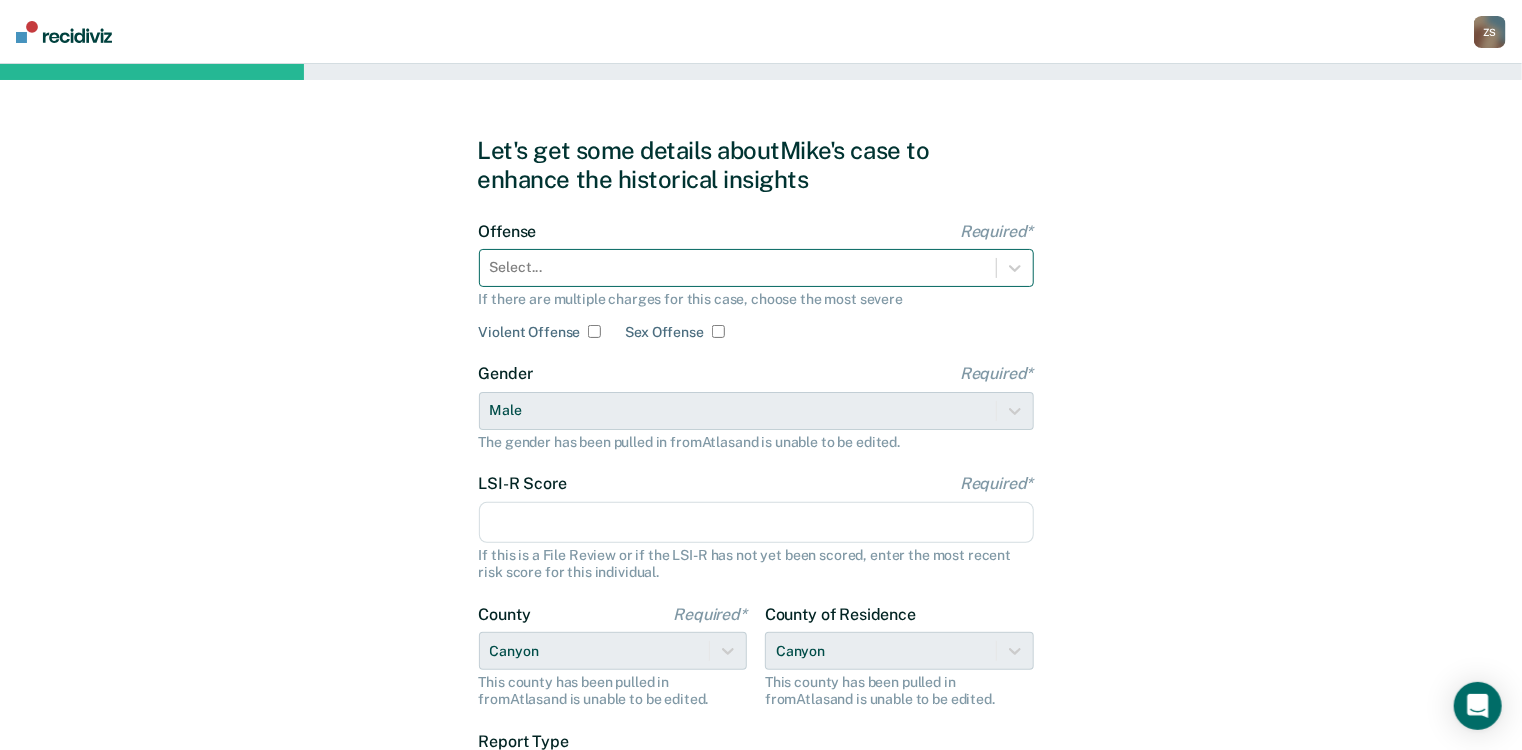 drag, startPoint x: 617, startPoint y: 263, endPoint x: 612, endPoint y: 276, distance: 13.928389 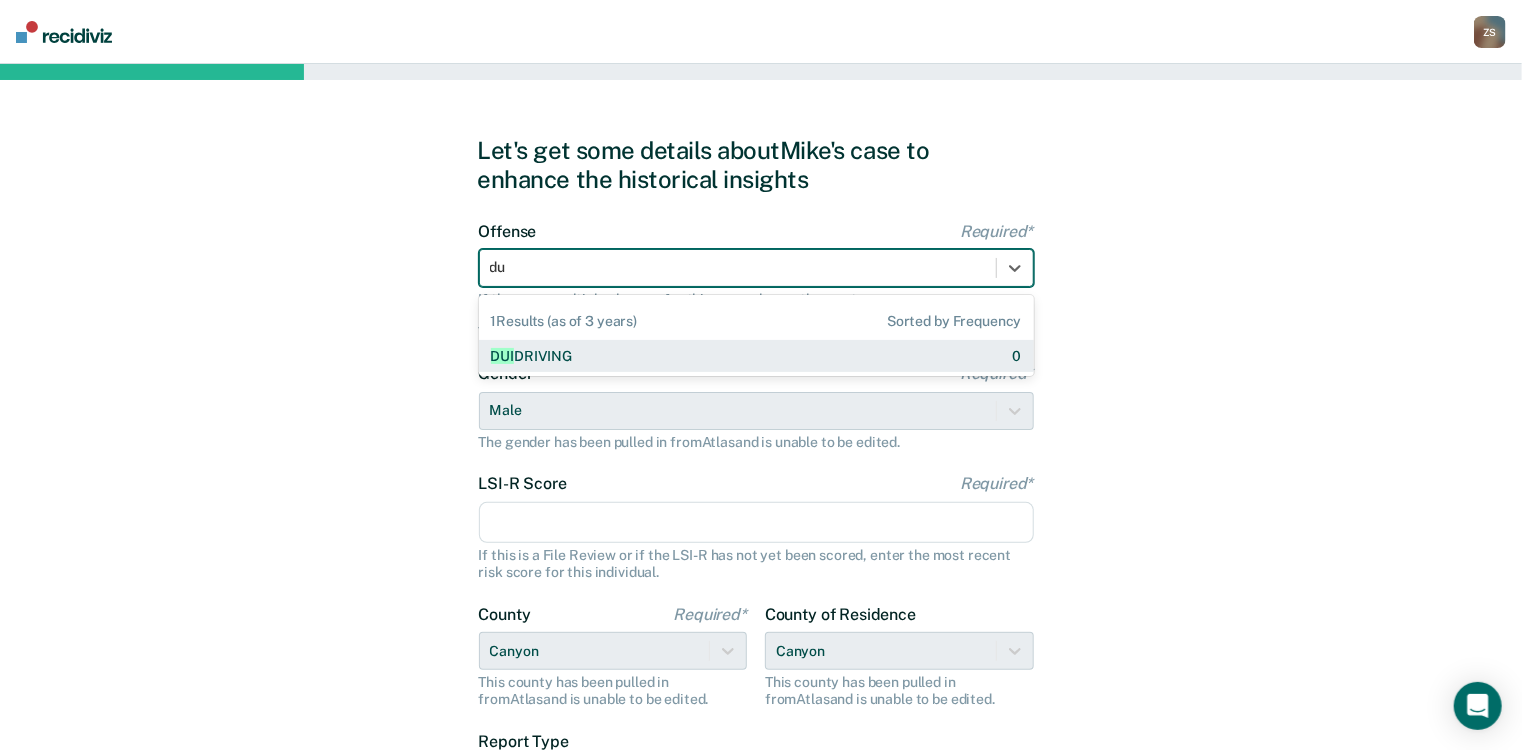 type on "d" 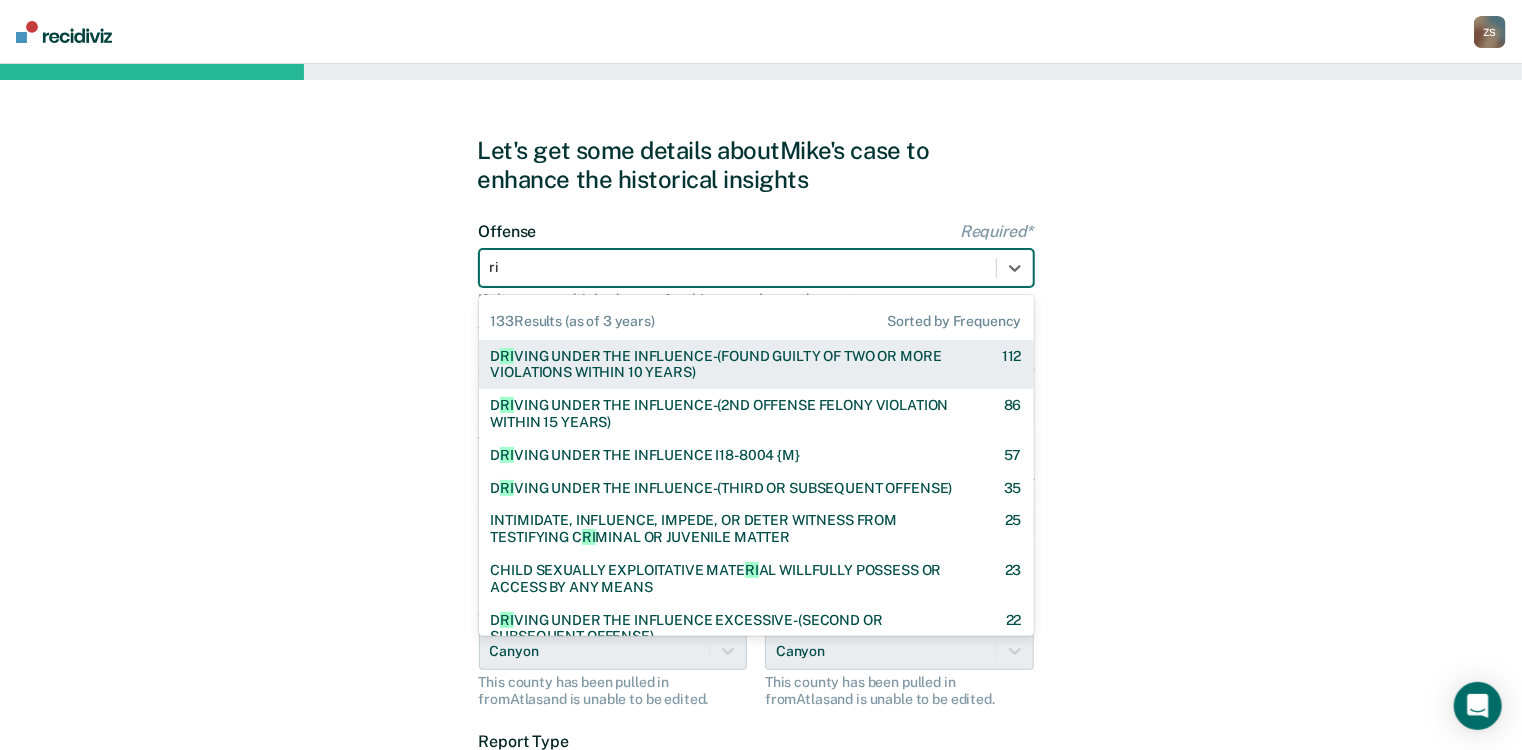 type on "r" 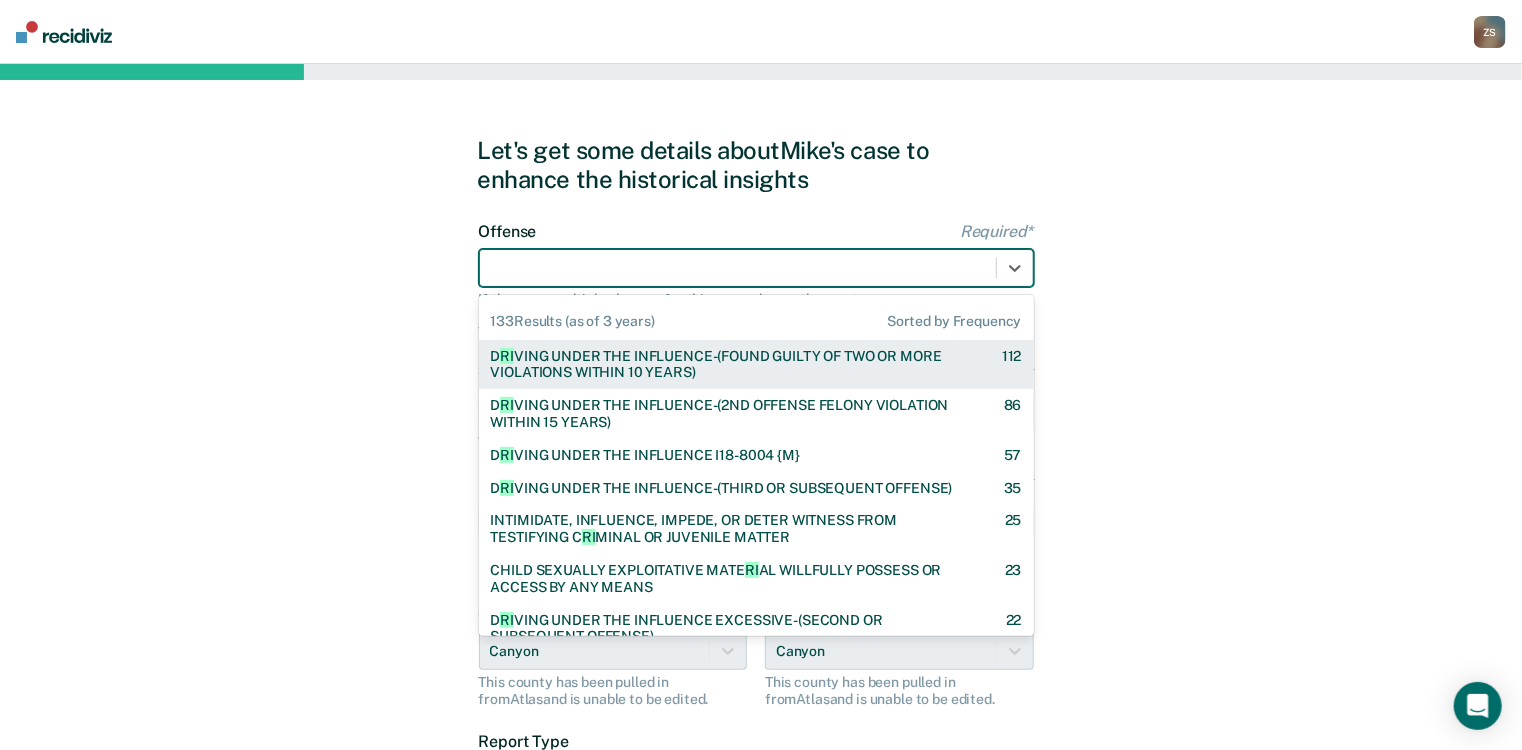 type on "d" 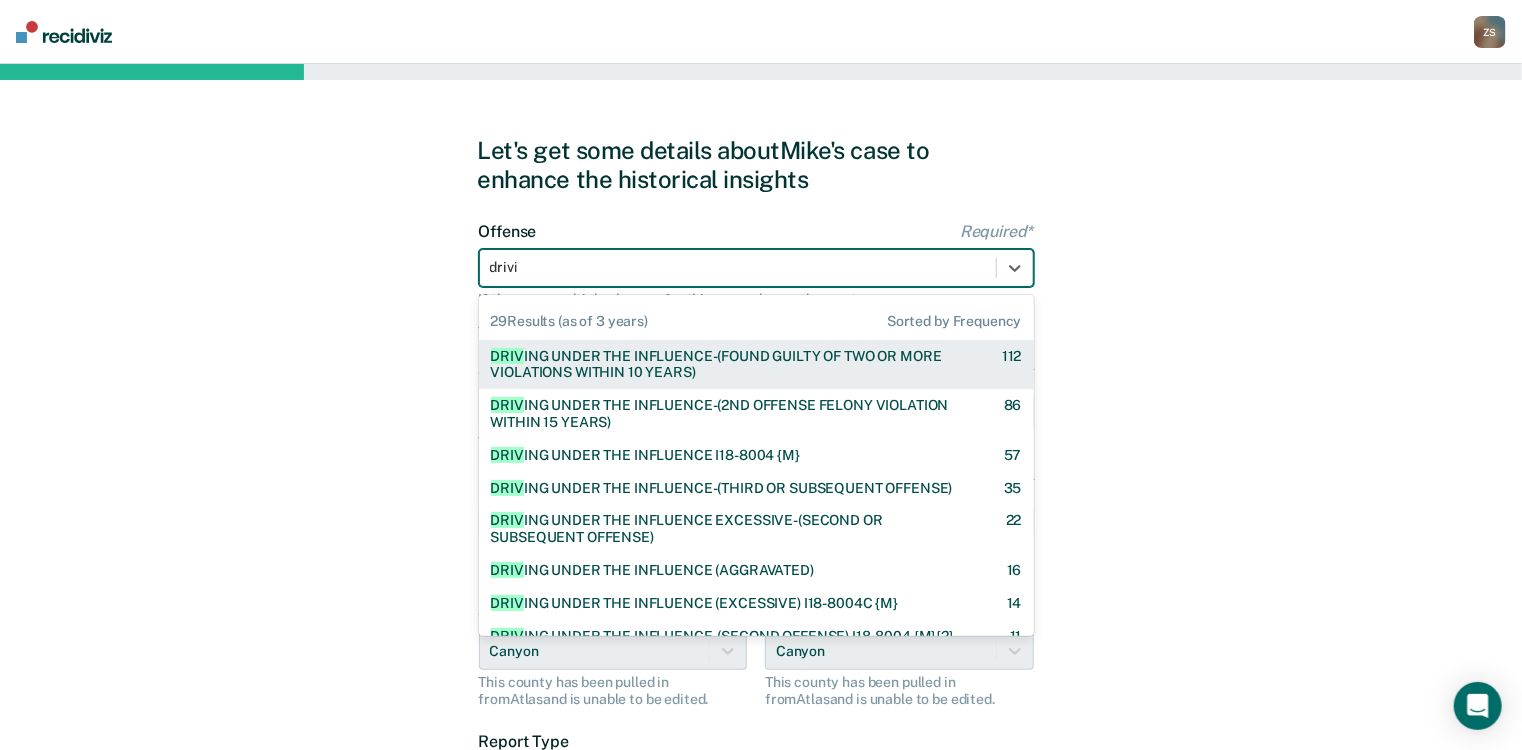 type on "driving" 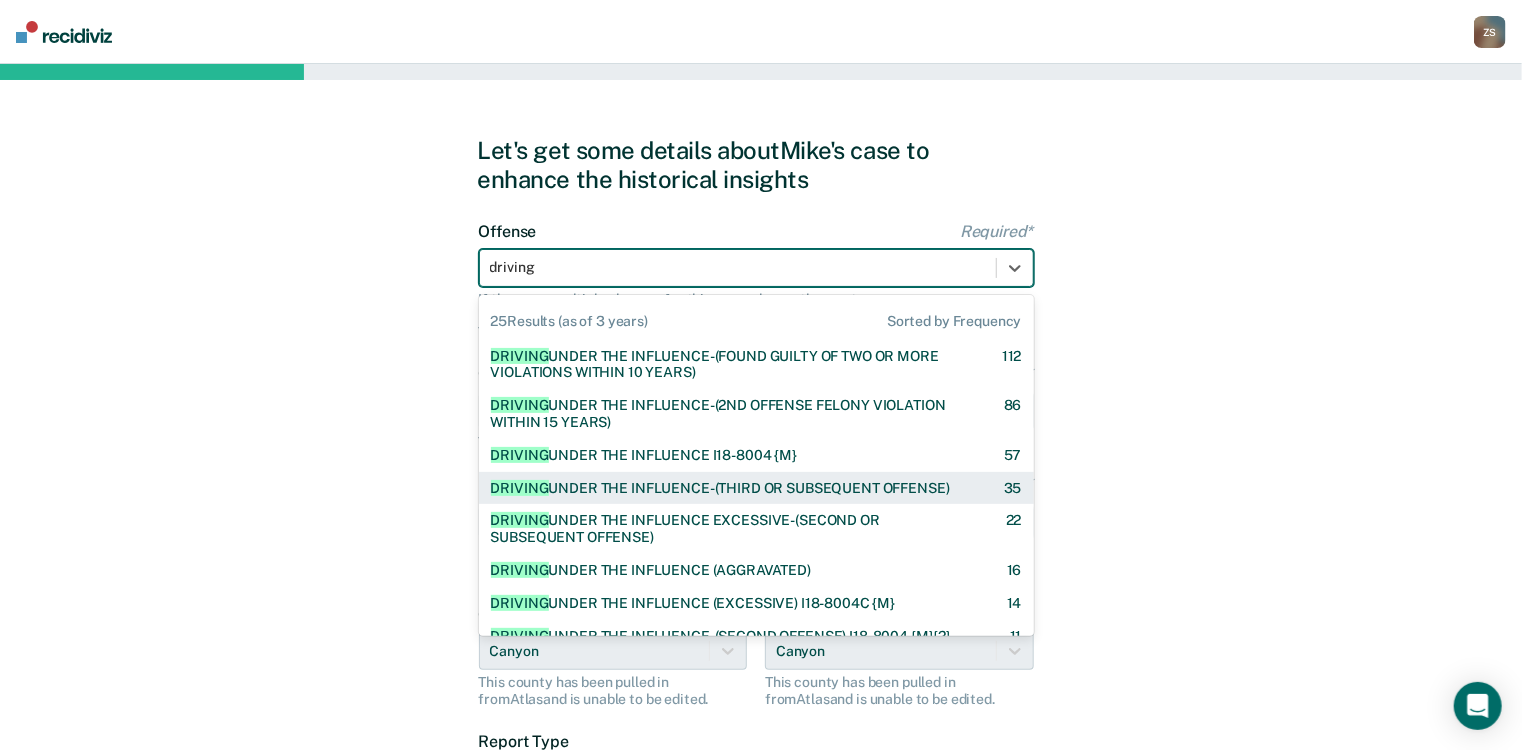 click on "DRIVING  UNDER THE INFLUENCE-(THIRD OR SUBSEQUENT OFFENSE)" at bounding box center (720, 488) 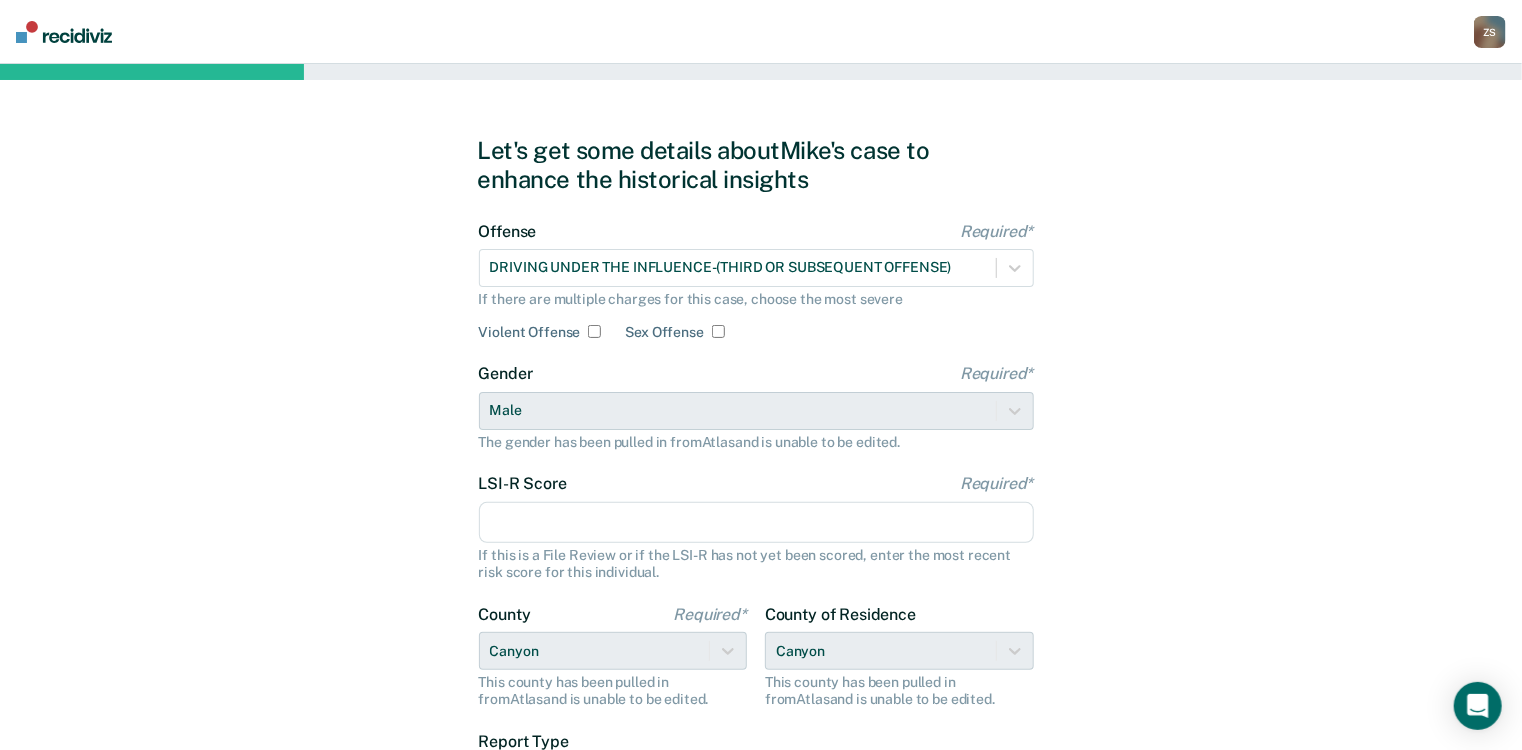 click on "LSI-R Score  Required*" at bounding box center [756, 523] 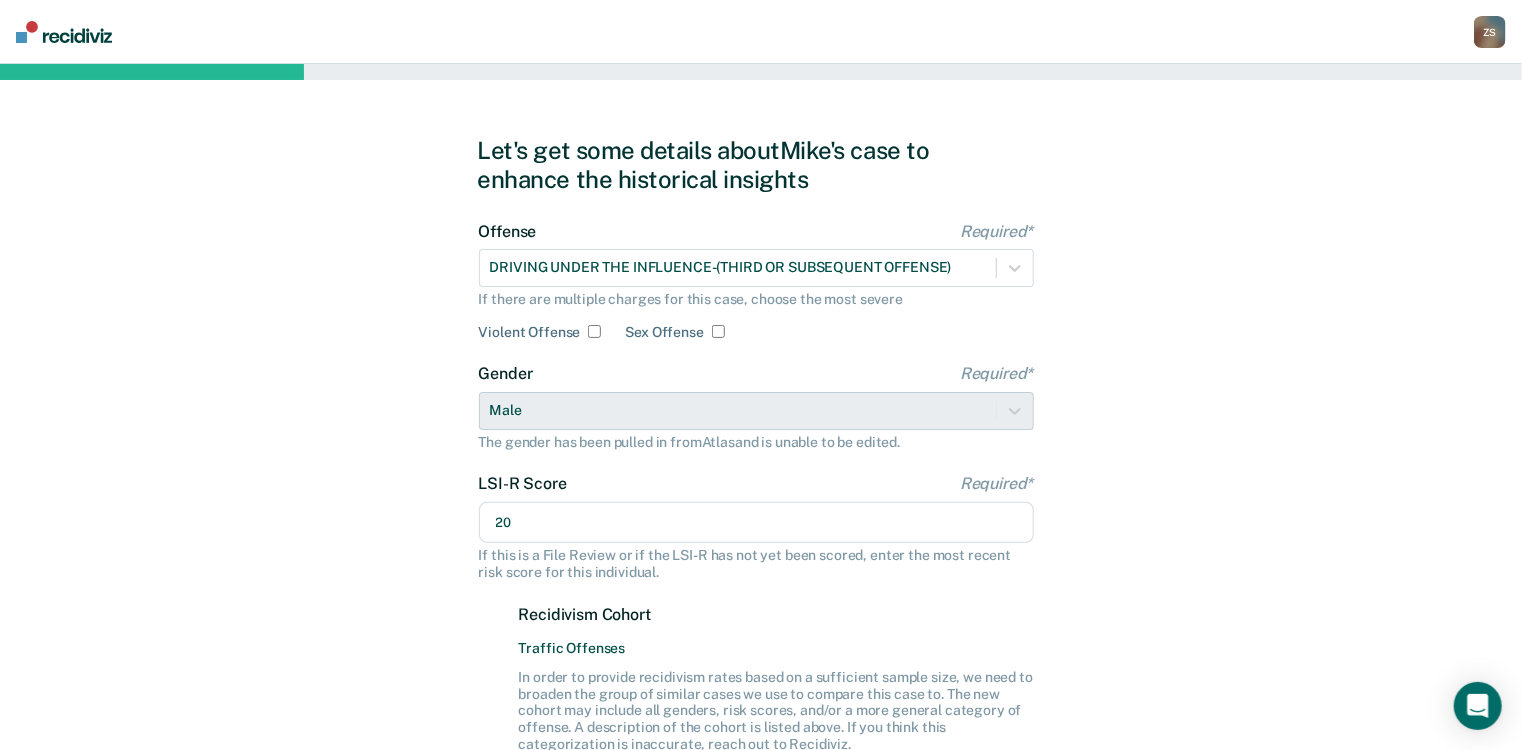 type on "20" 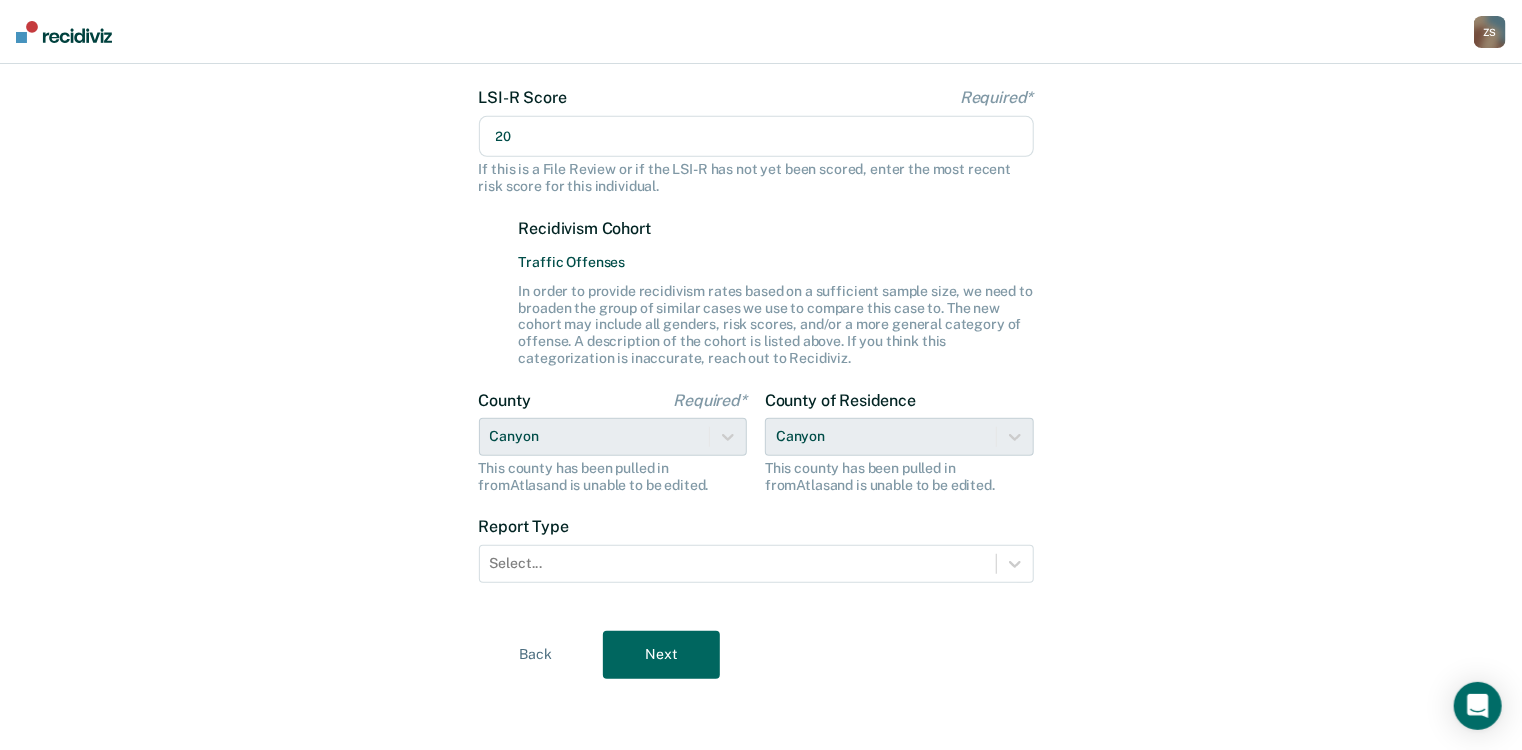scroll, scrollTop: 387, scrollLeft: 0, axis: vertical 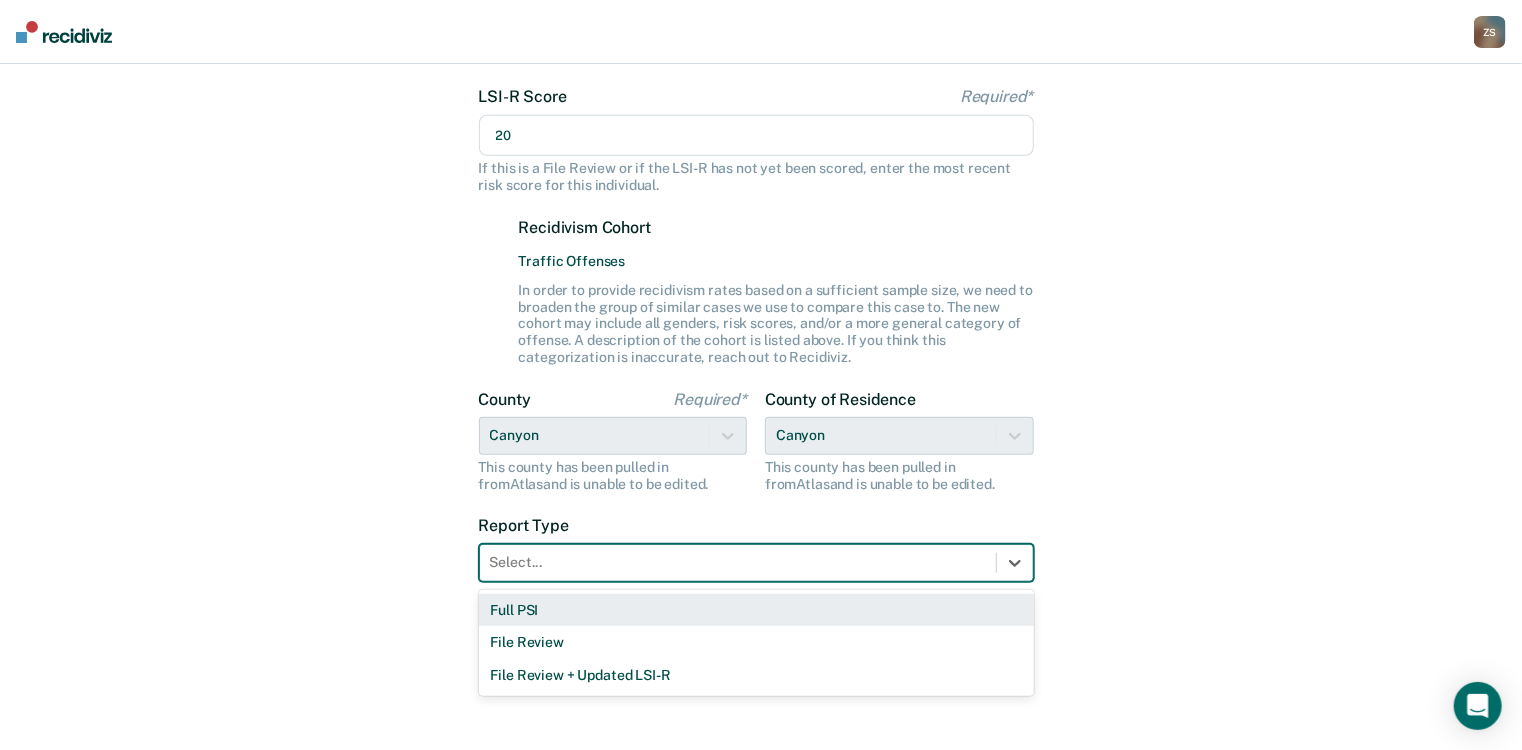 click at bounding box center [738, 562] 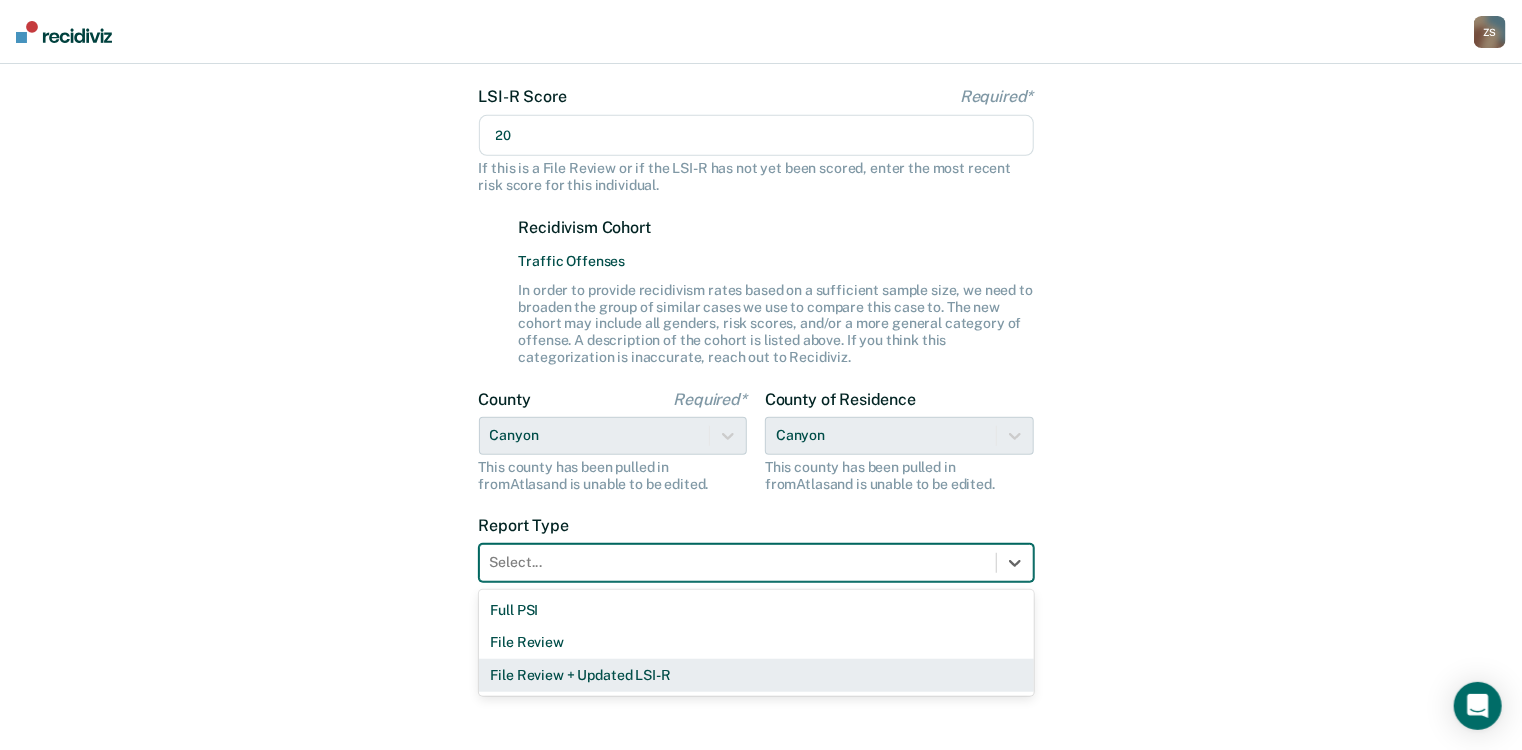 click on "File Review + Updated LSI-R" at bounding box center [756, 675] 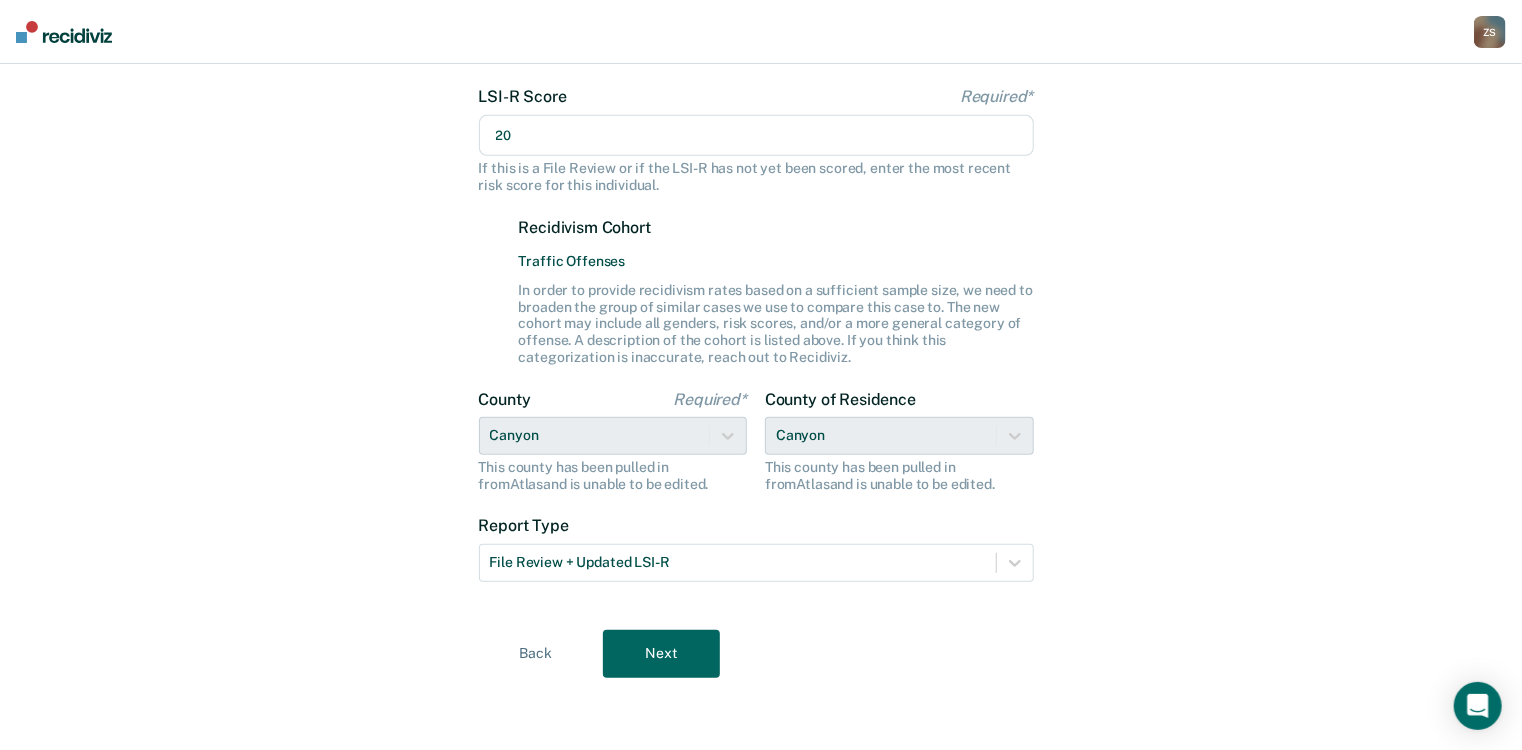click on "Next" at bounding box center (661, 654) 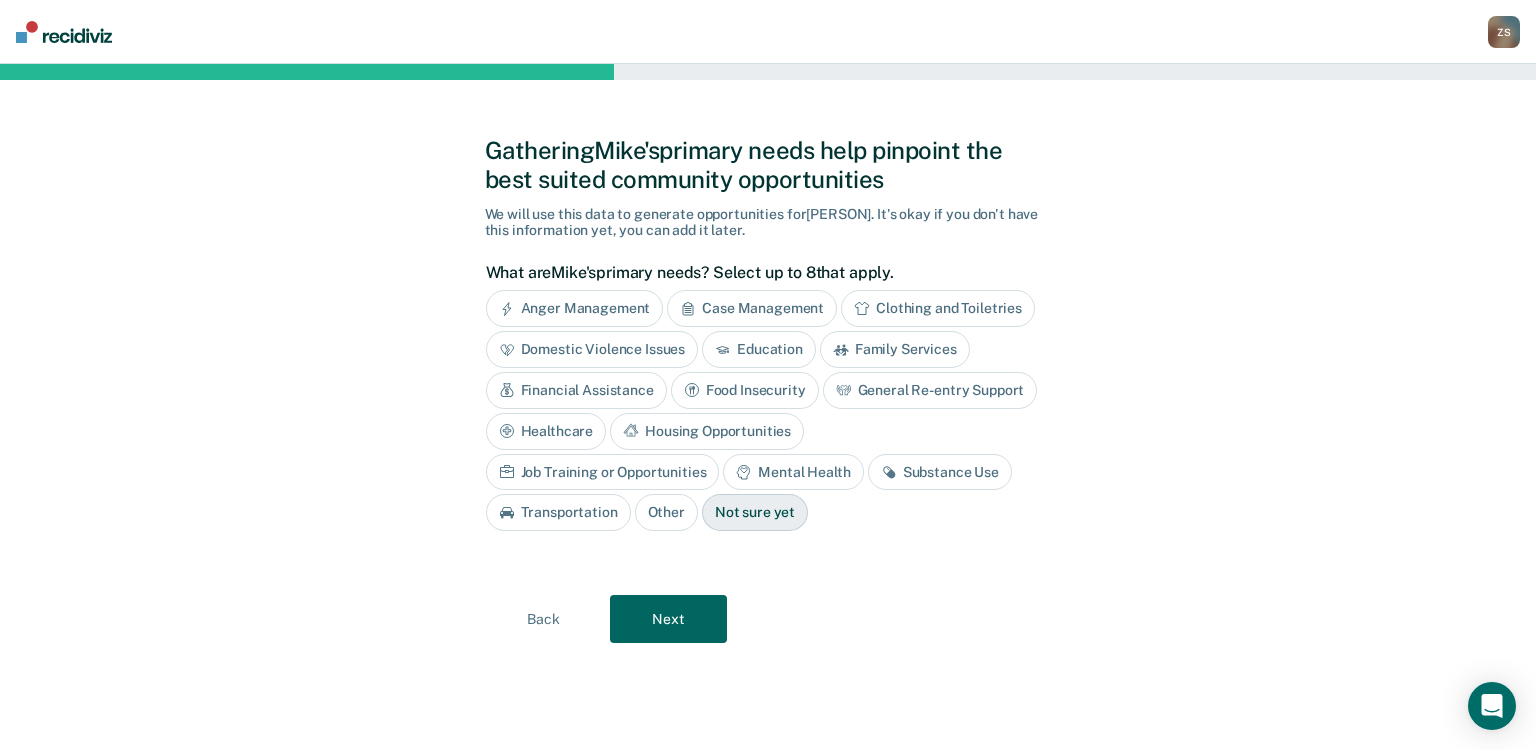 click on "Substance Use" at bounding box center [940, 472] 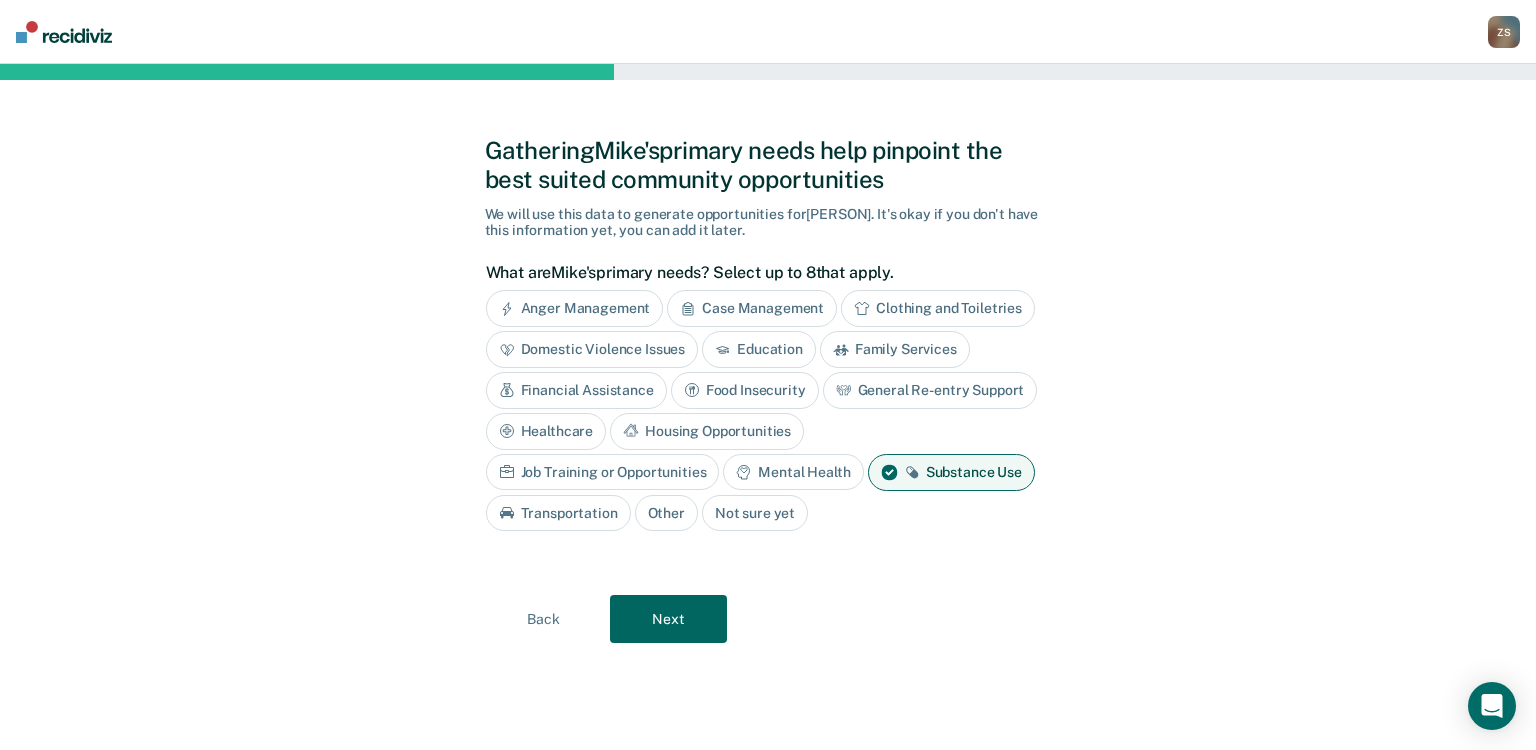click on "Financial Assistance" at bounding box center (576, 390) 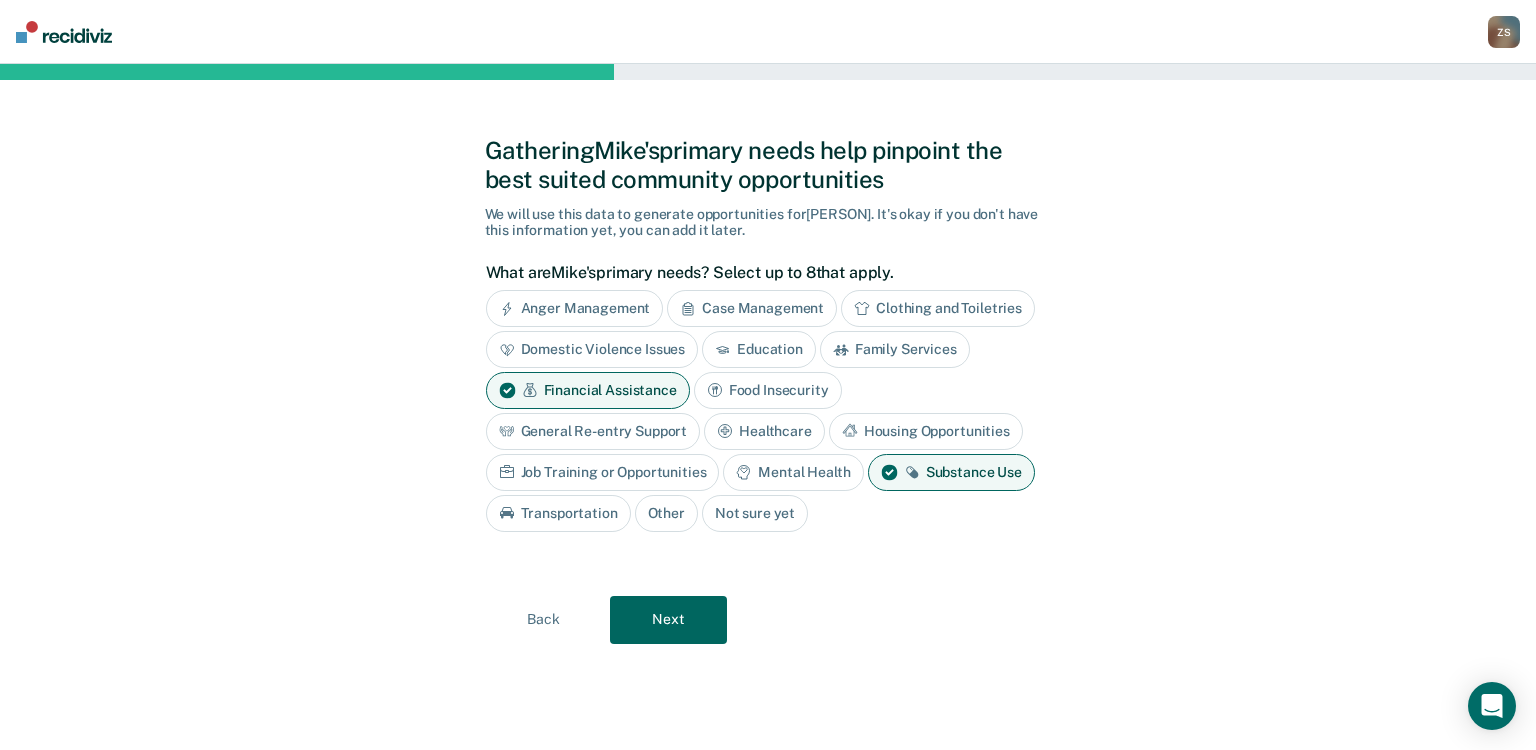 click on "Next" at bounding box center (668, 620) 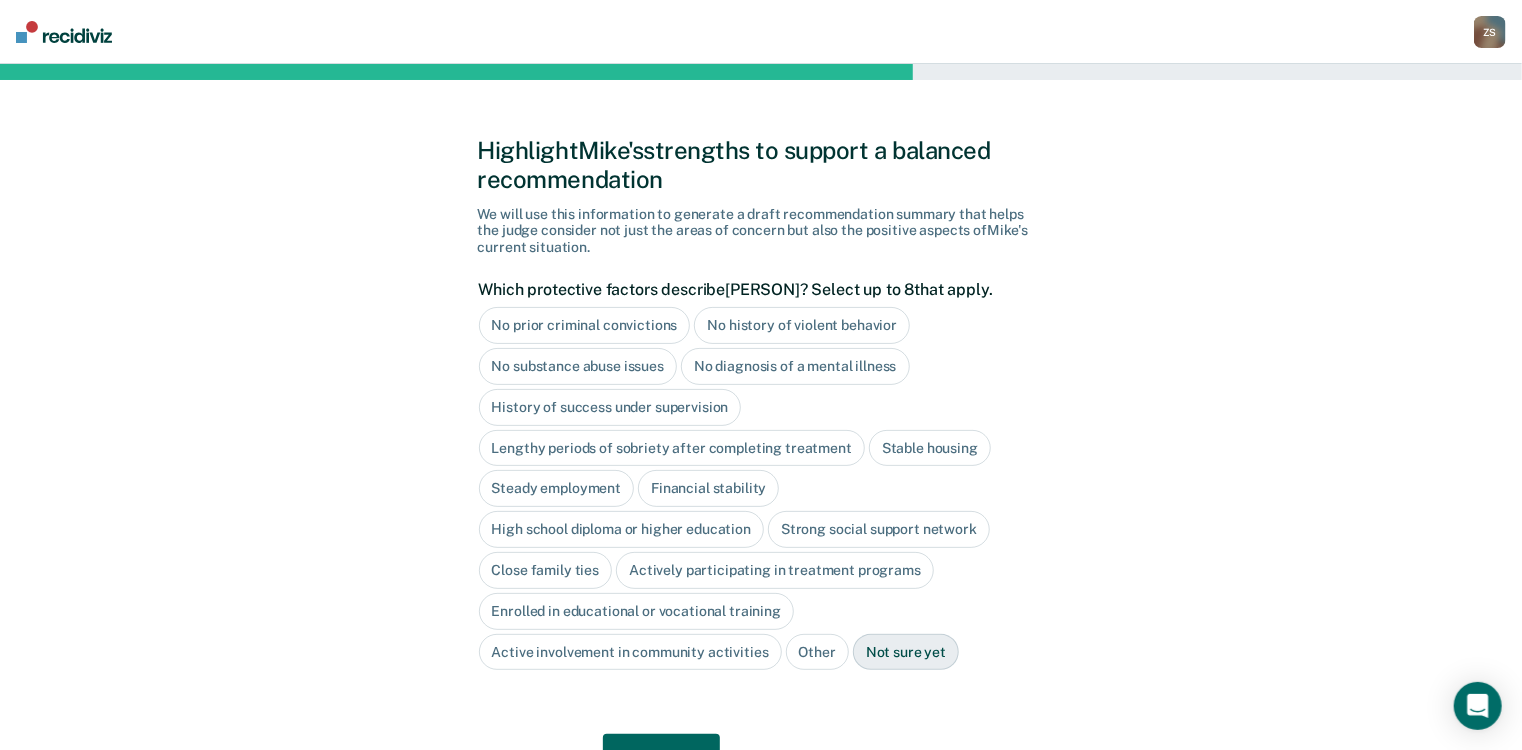 click on "Close family ties" at bounding box center [546, 570] 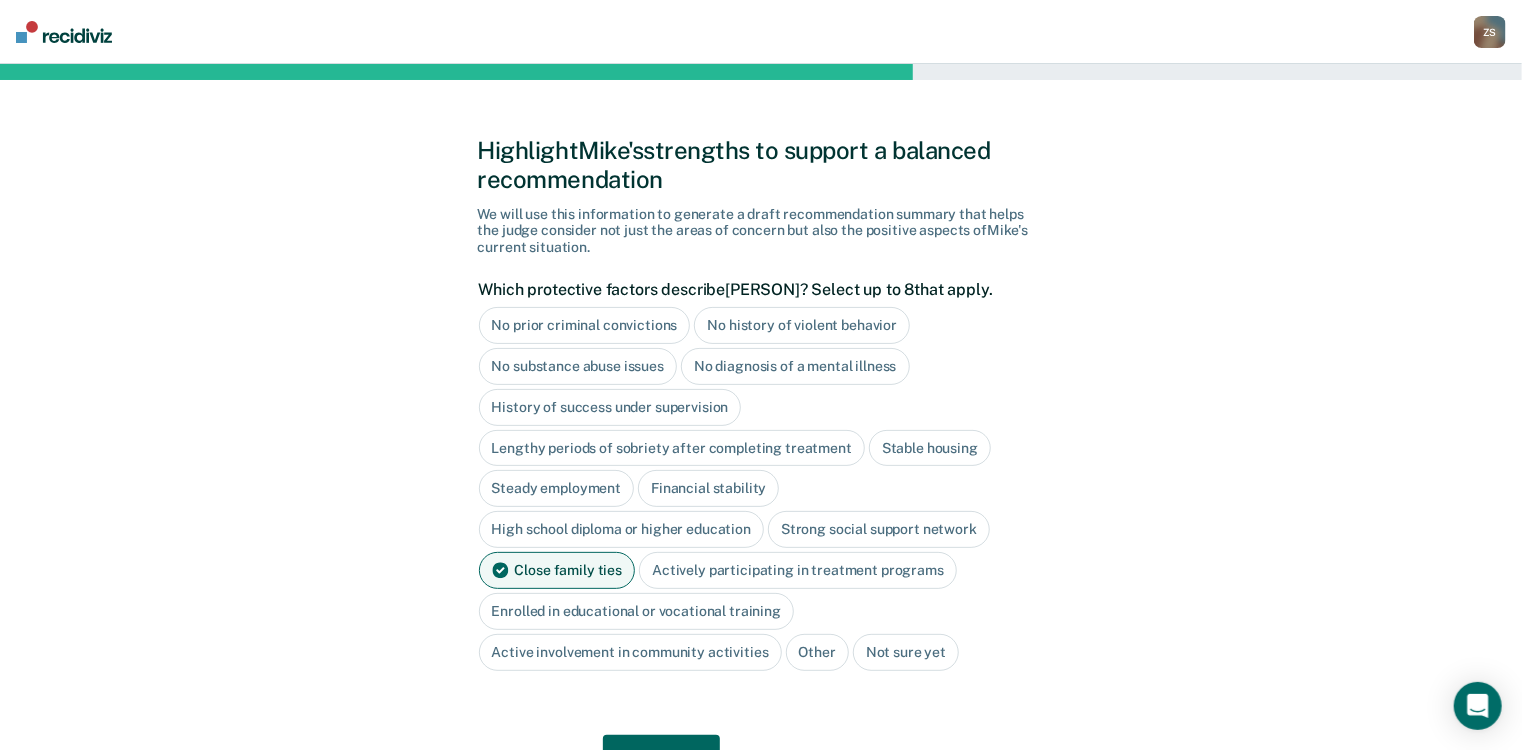 click on "High school diploma or higher education" at bounding box center [622, 529] 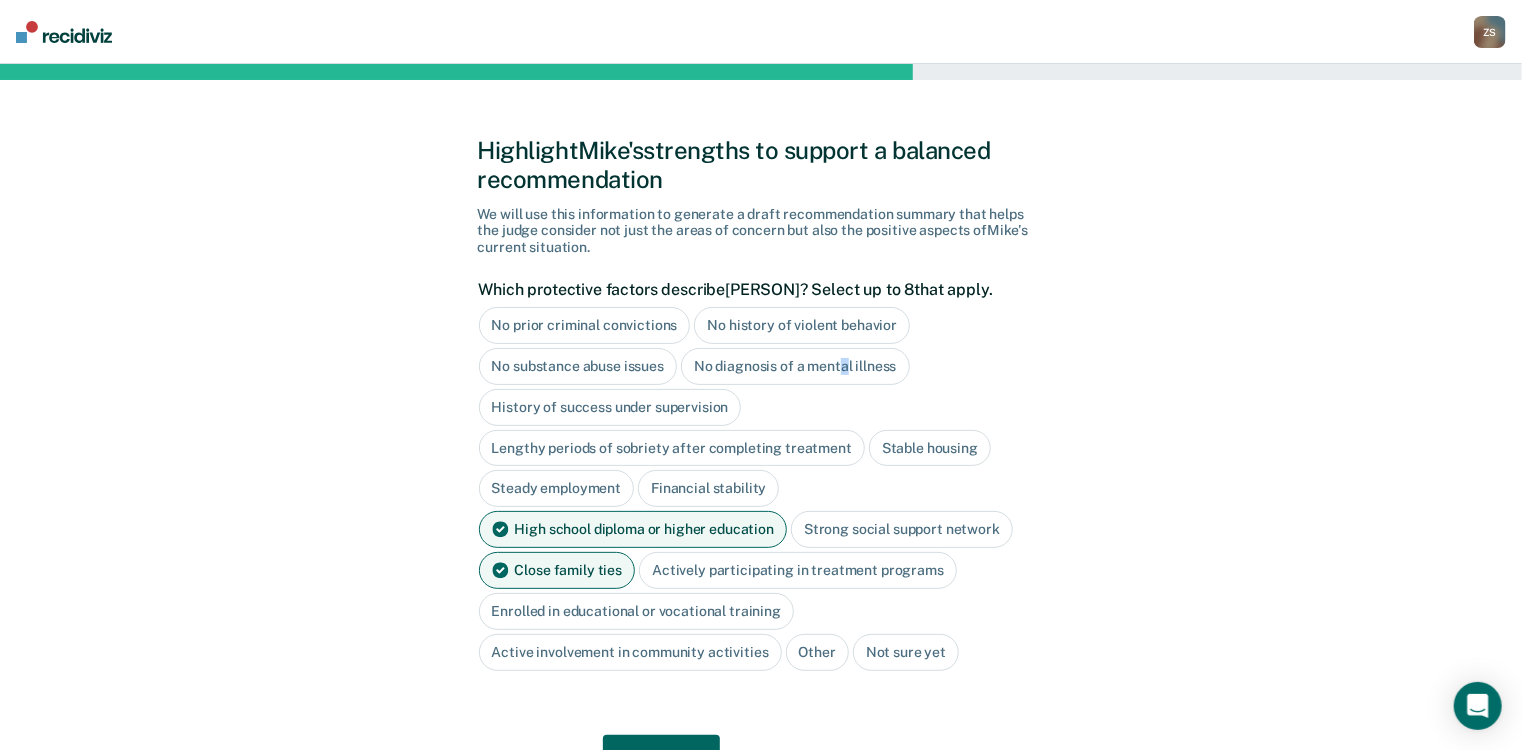 click on "No diagnosis of a mental illness" at bounding box center (795, 366) 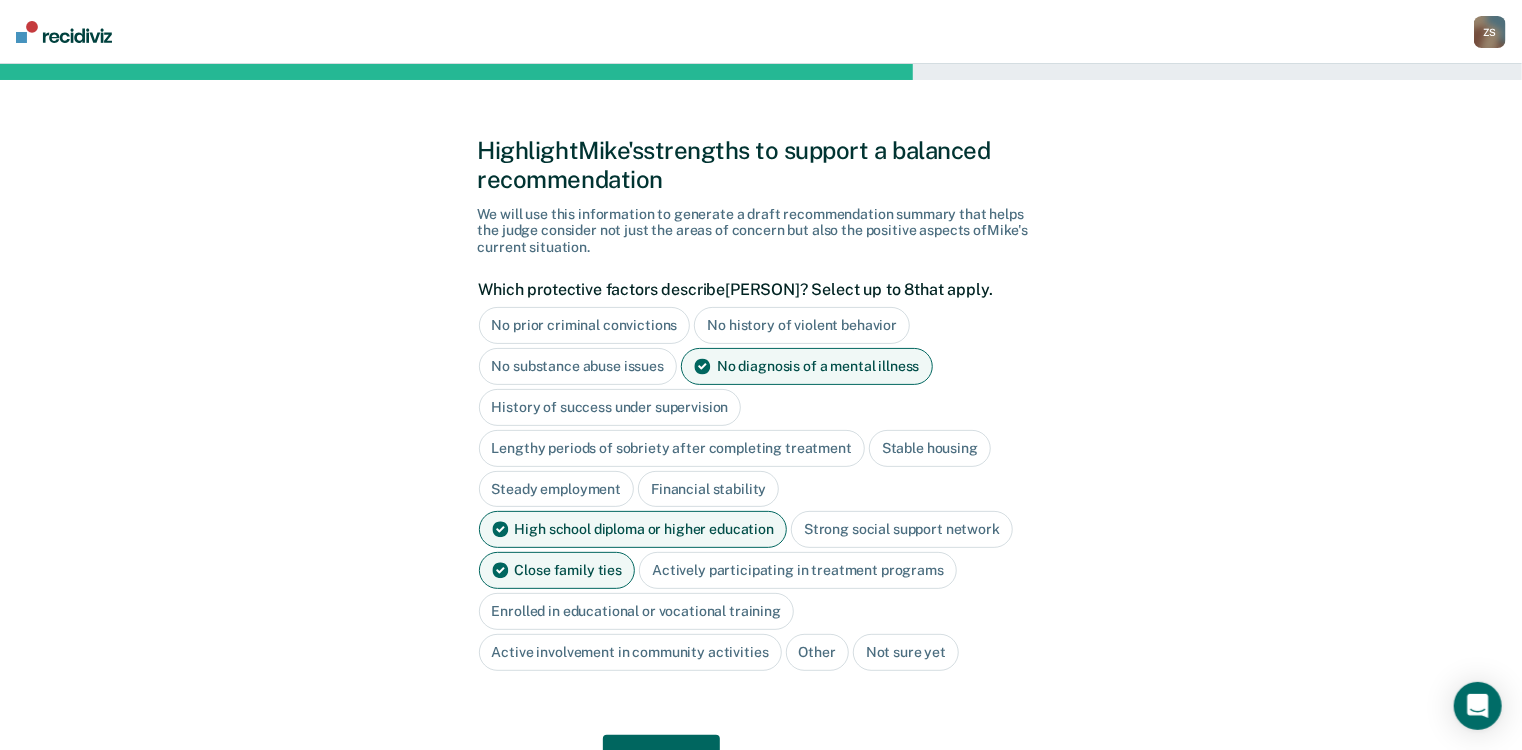 click on "No history of violent behavior" at bounding box center [802, 325] 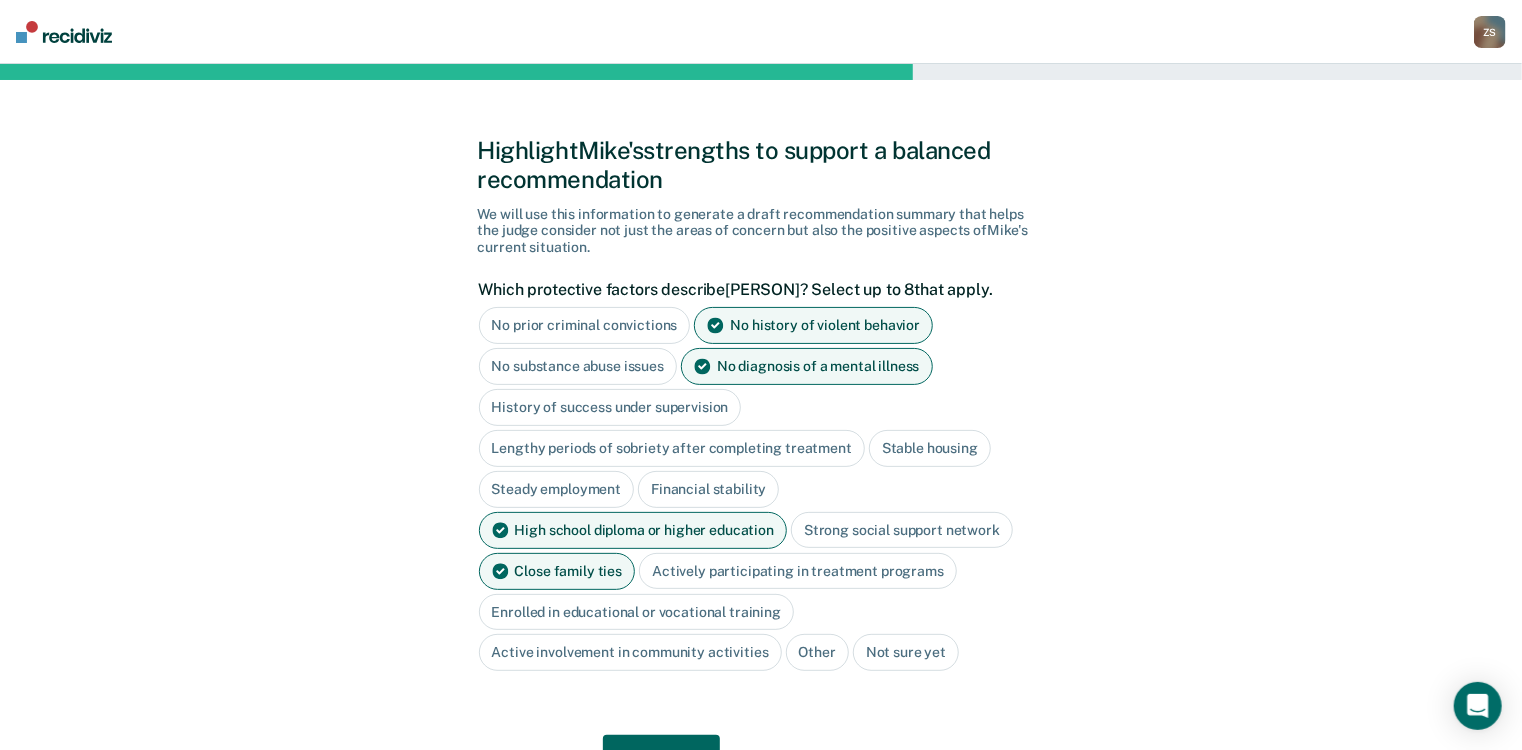 click on "Stable housing" at bounding box center [930, 448] 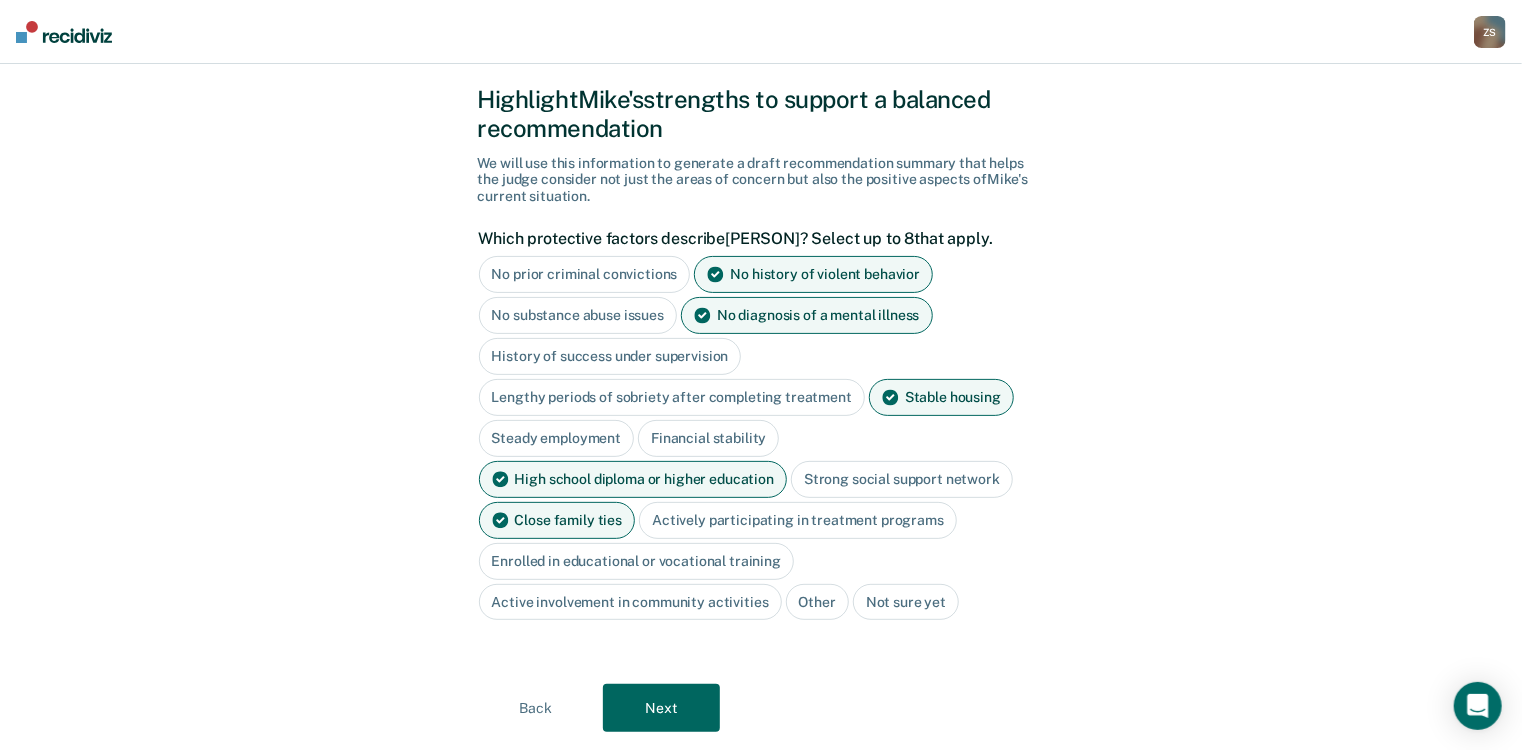 scroll, scrollTop: 80, scrollLeft: 0, axis: vertical 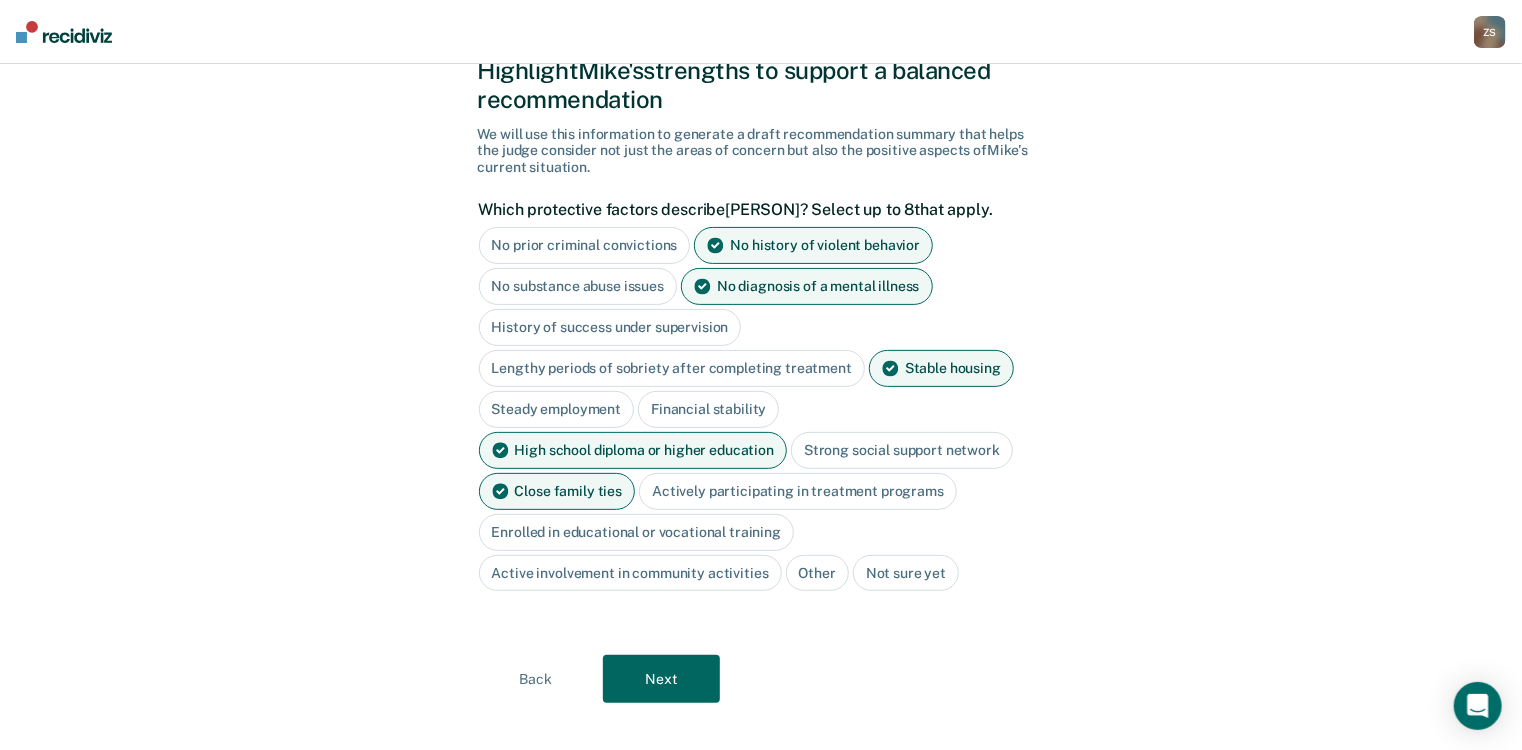 click on "Next" at bounding box center (661, 679) 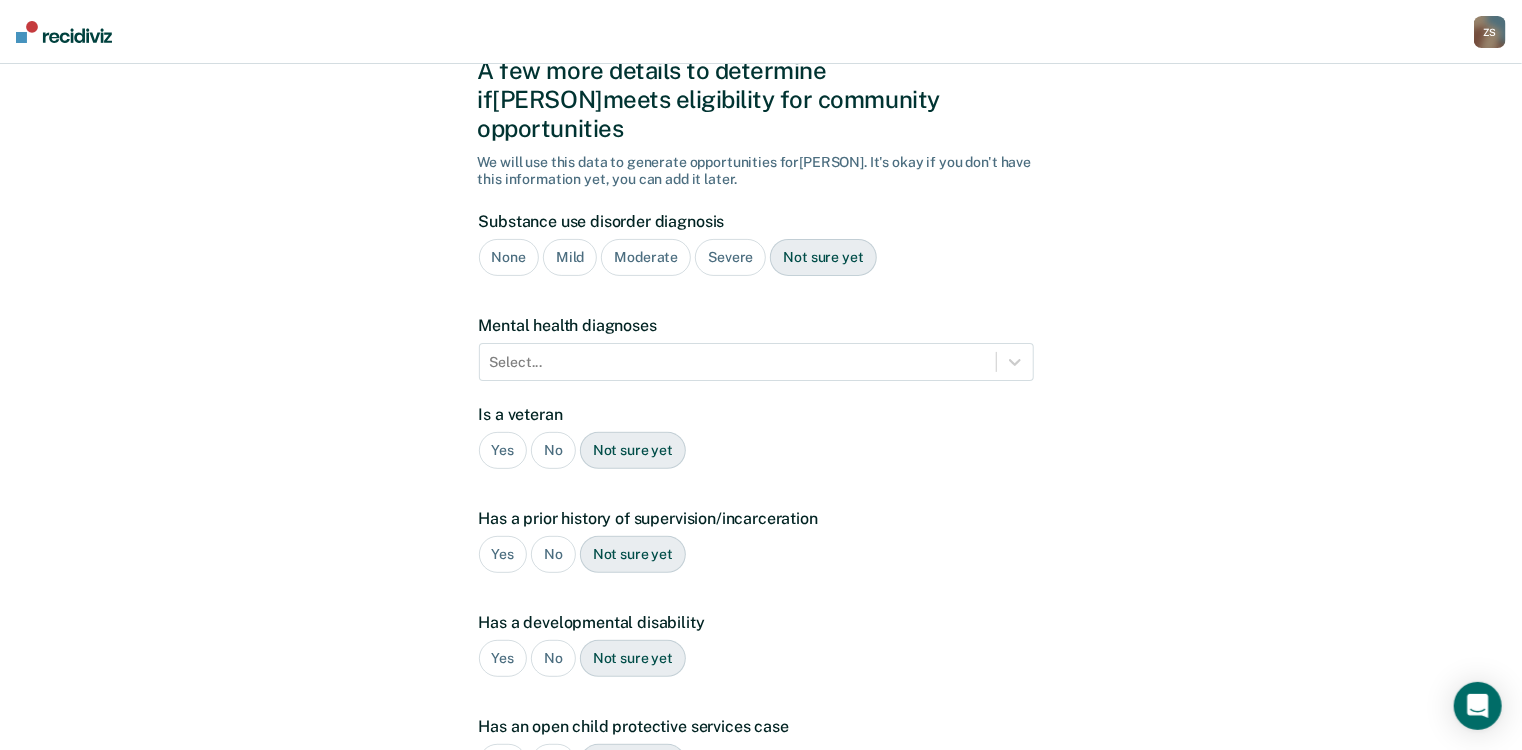 click on "No" at bounding box center (553, 450) 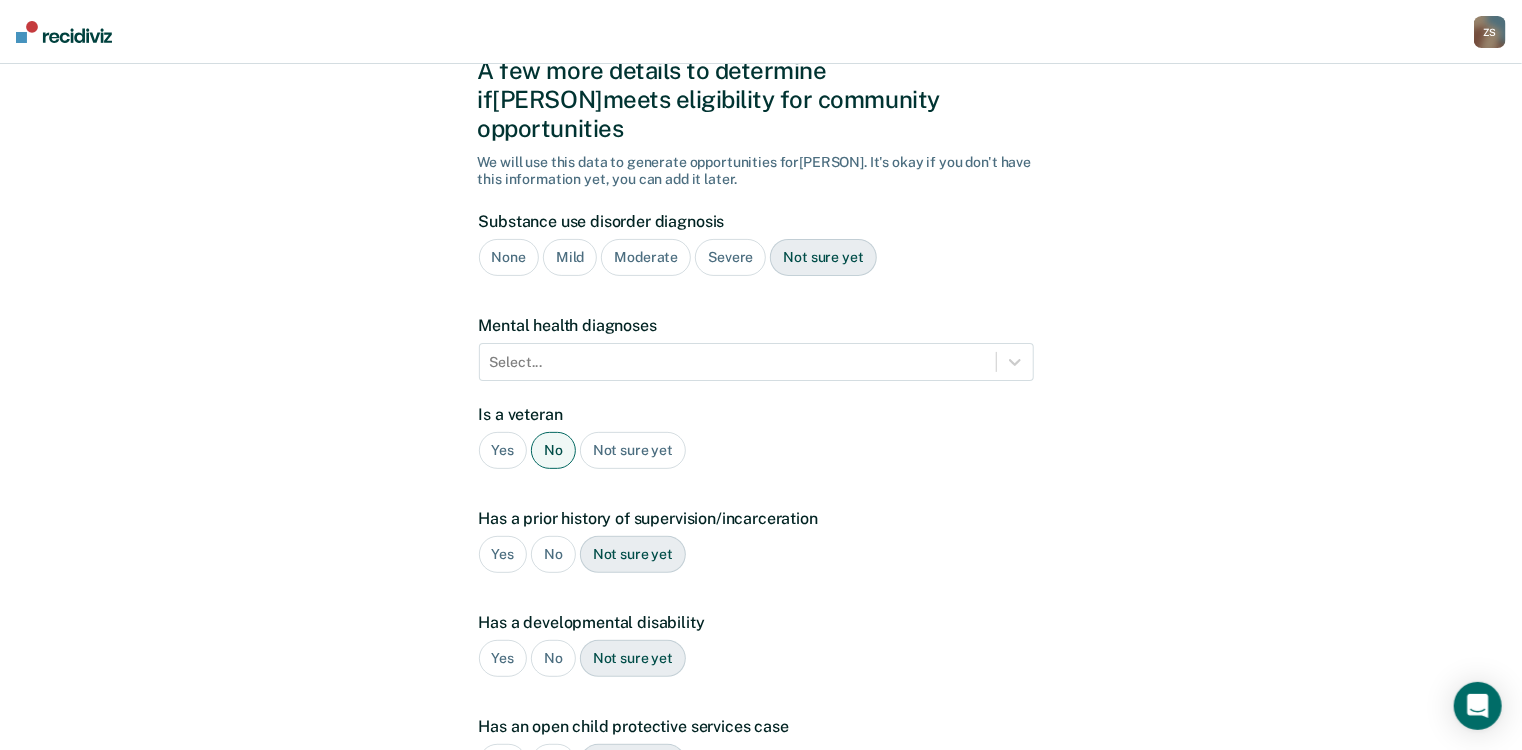 click on "Yes" at bounding box center (503, 554) 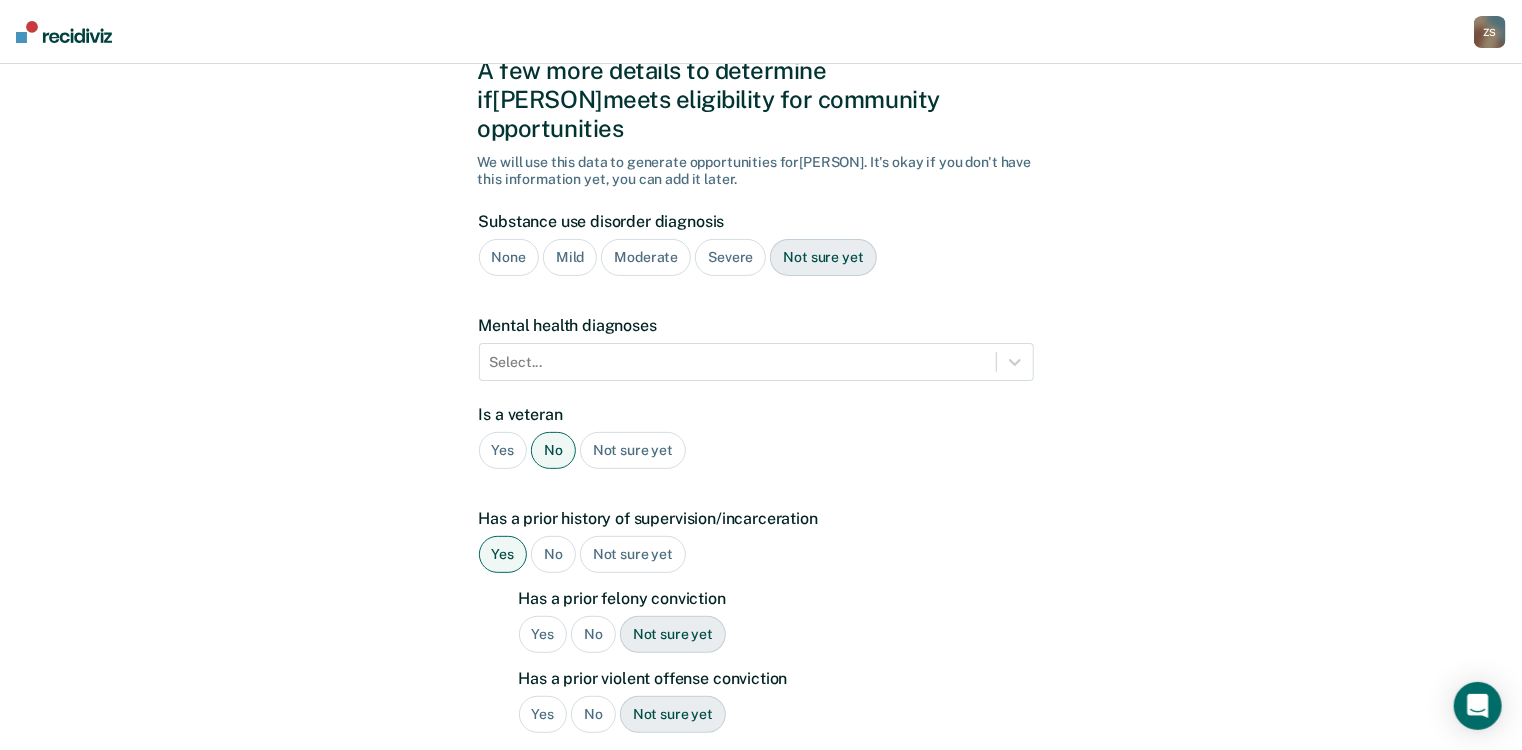 click on "Yes" at bounding box center [543, 634] 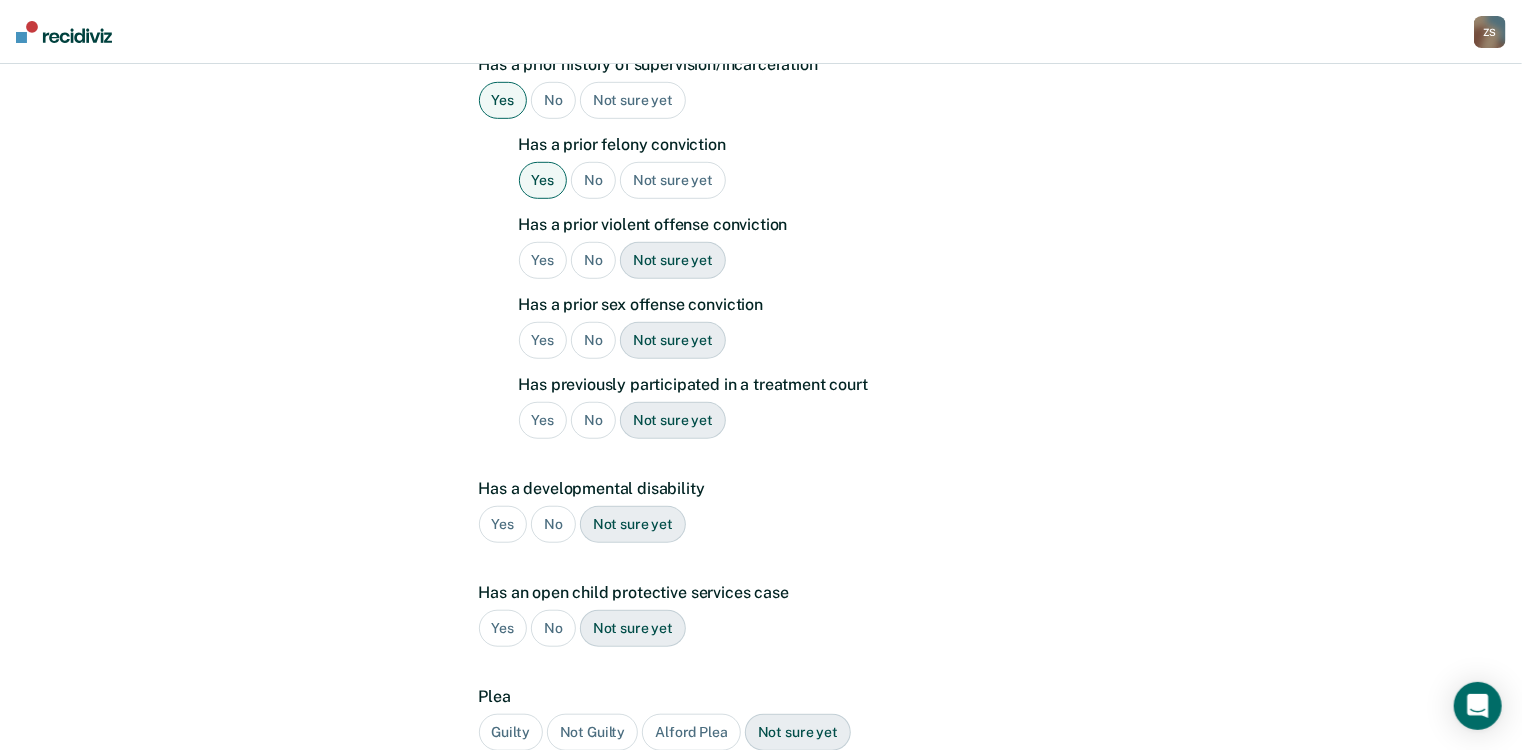 scroll, scrollTop: 640, scrollLeft: 0, axis: vertical 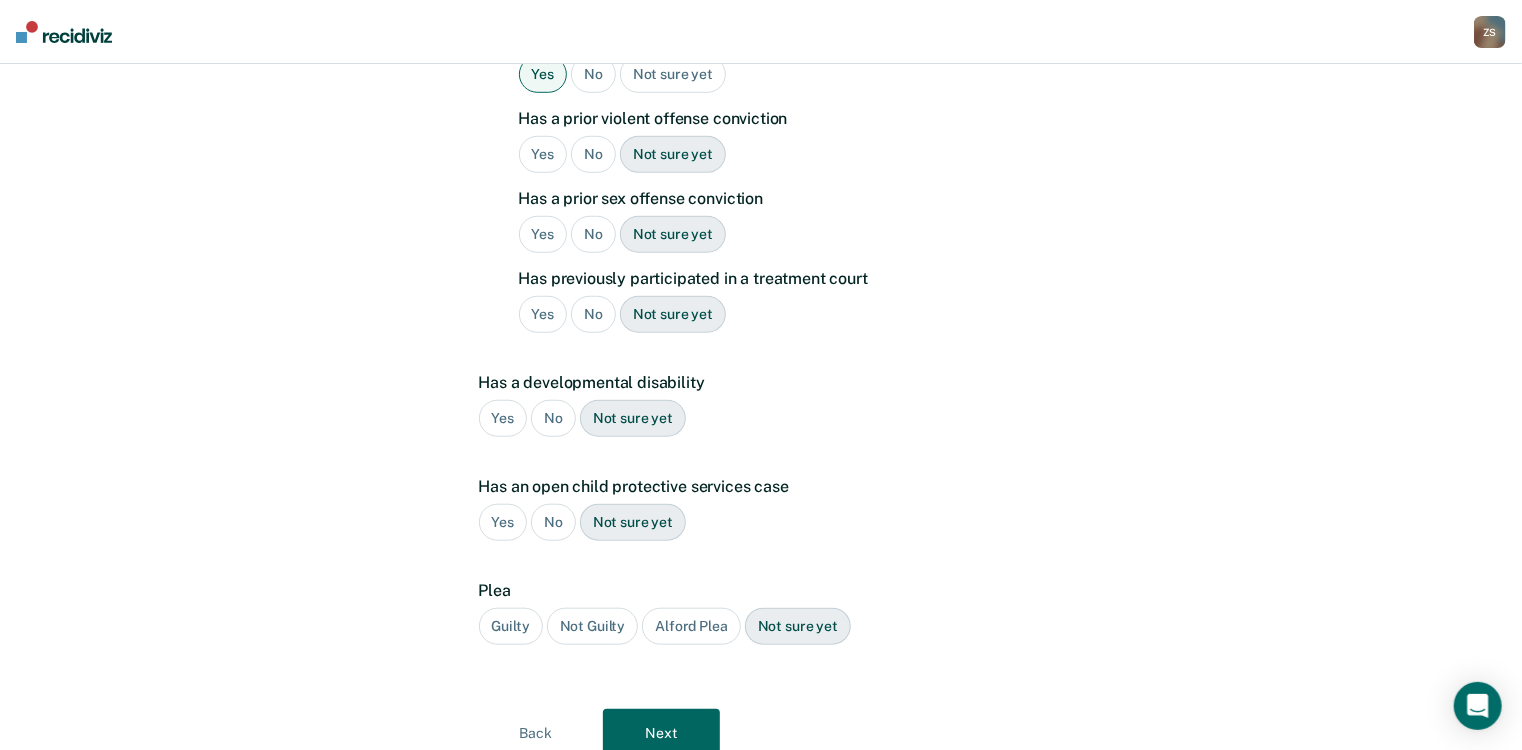 click on "No" at bounding box center [553, 418] 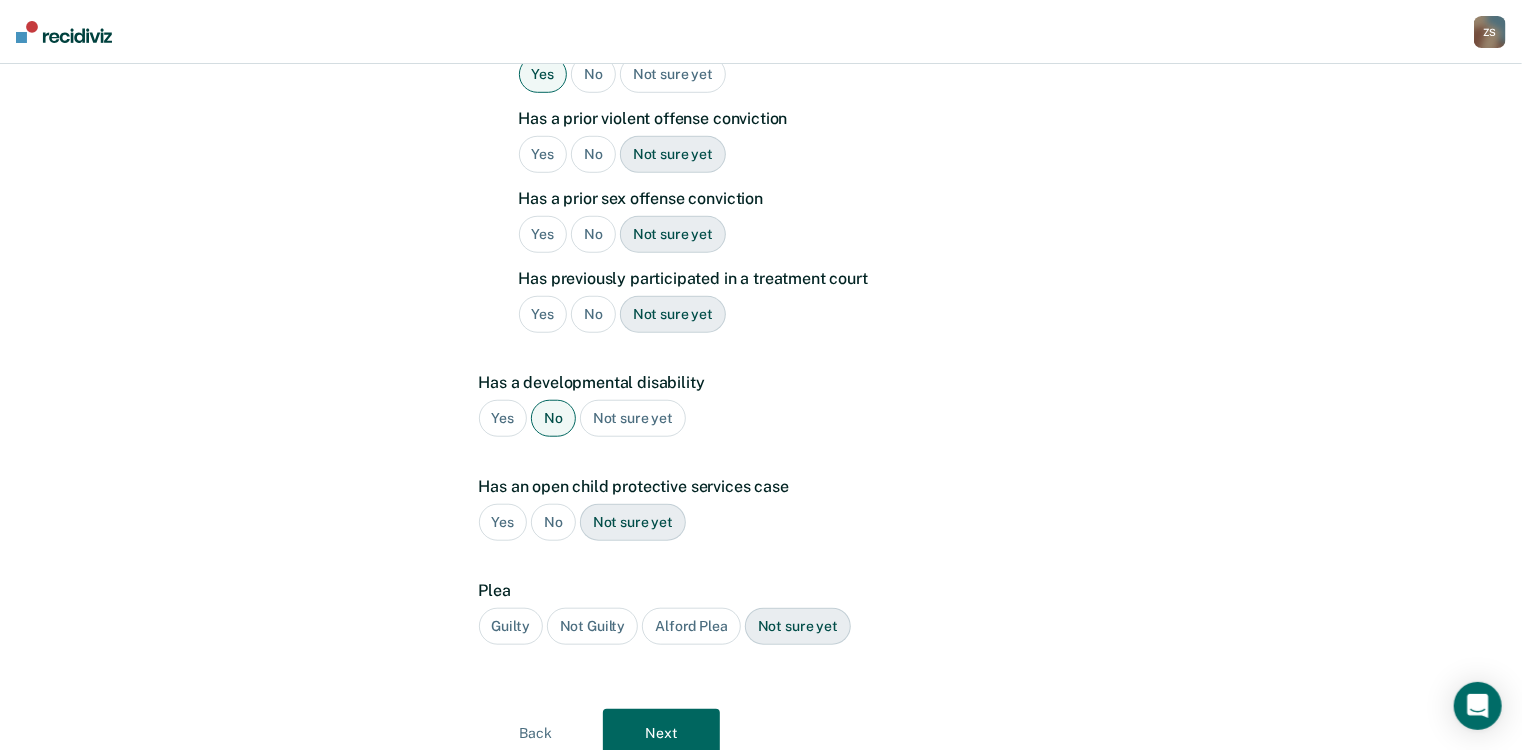 click on "No" at bounding box center [553, 522] 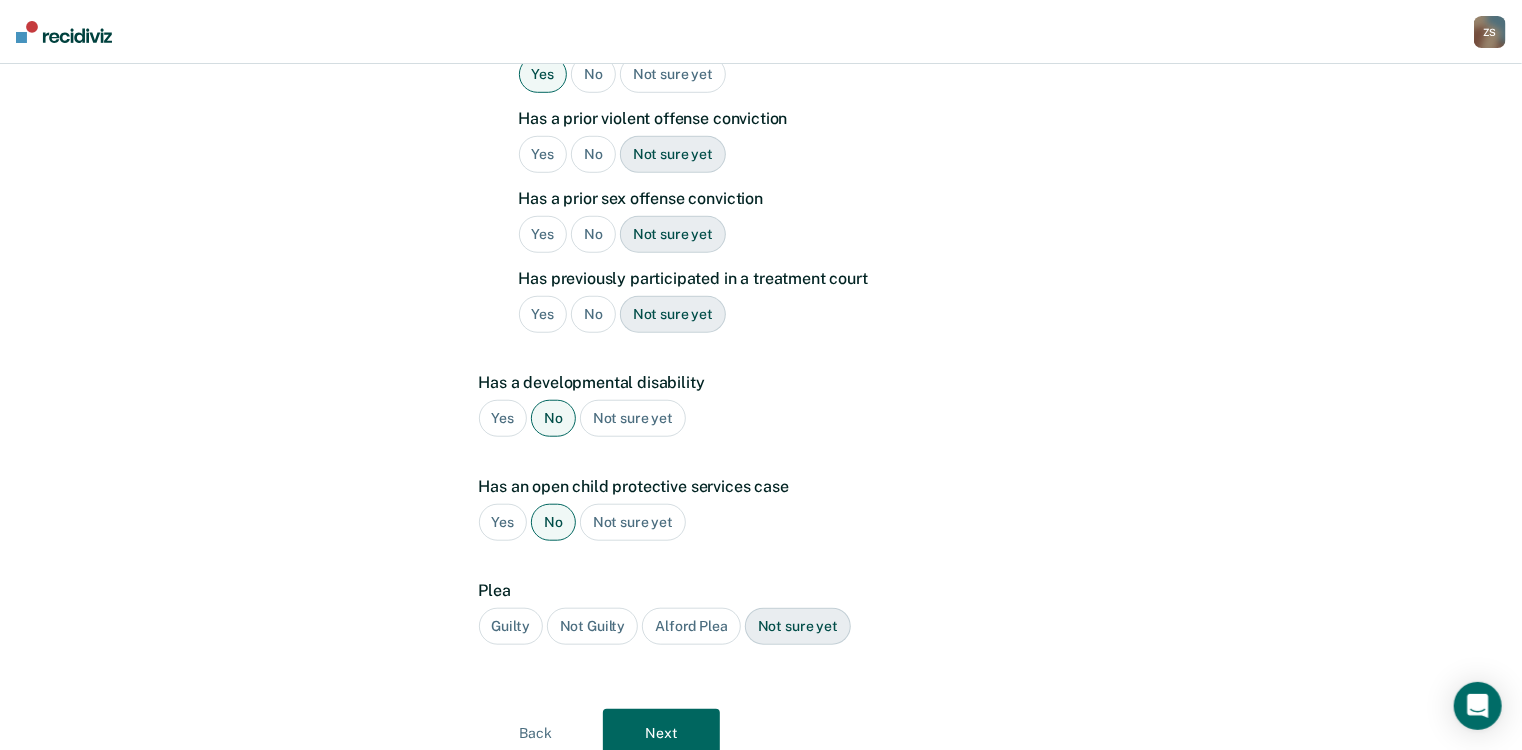 click on "Guilty" at bounding box center [511, 626] 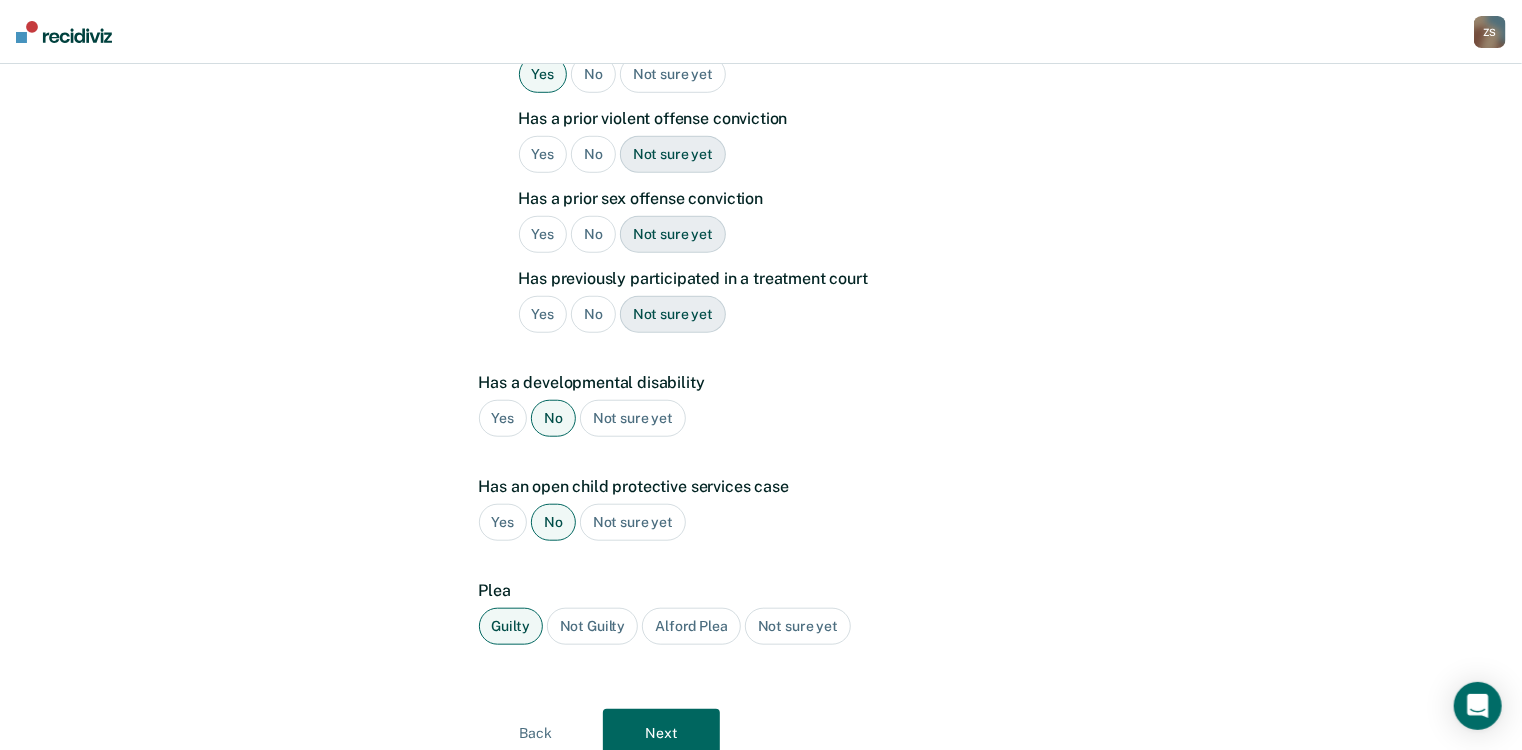 click on "Next" at bounding box center [661, 733] 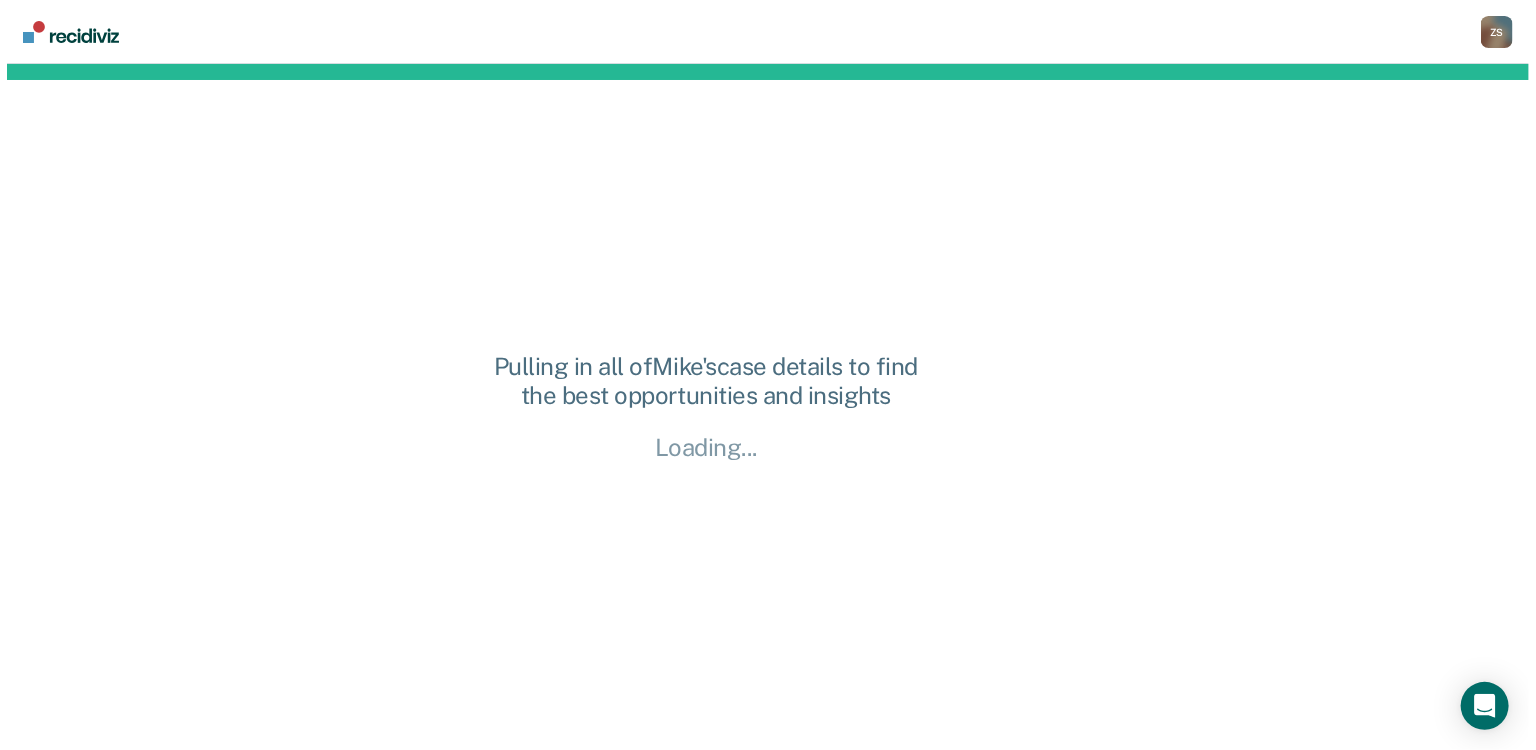 scroll, scrollTop: 0, scrollLeft: 0, axis: both 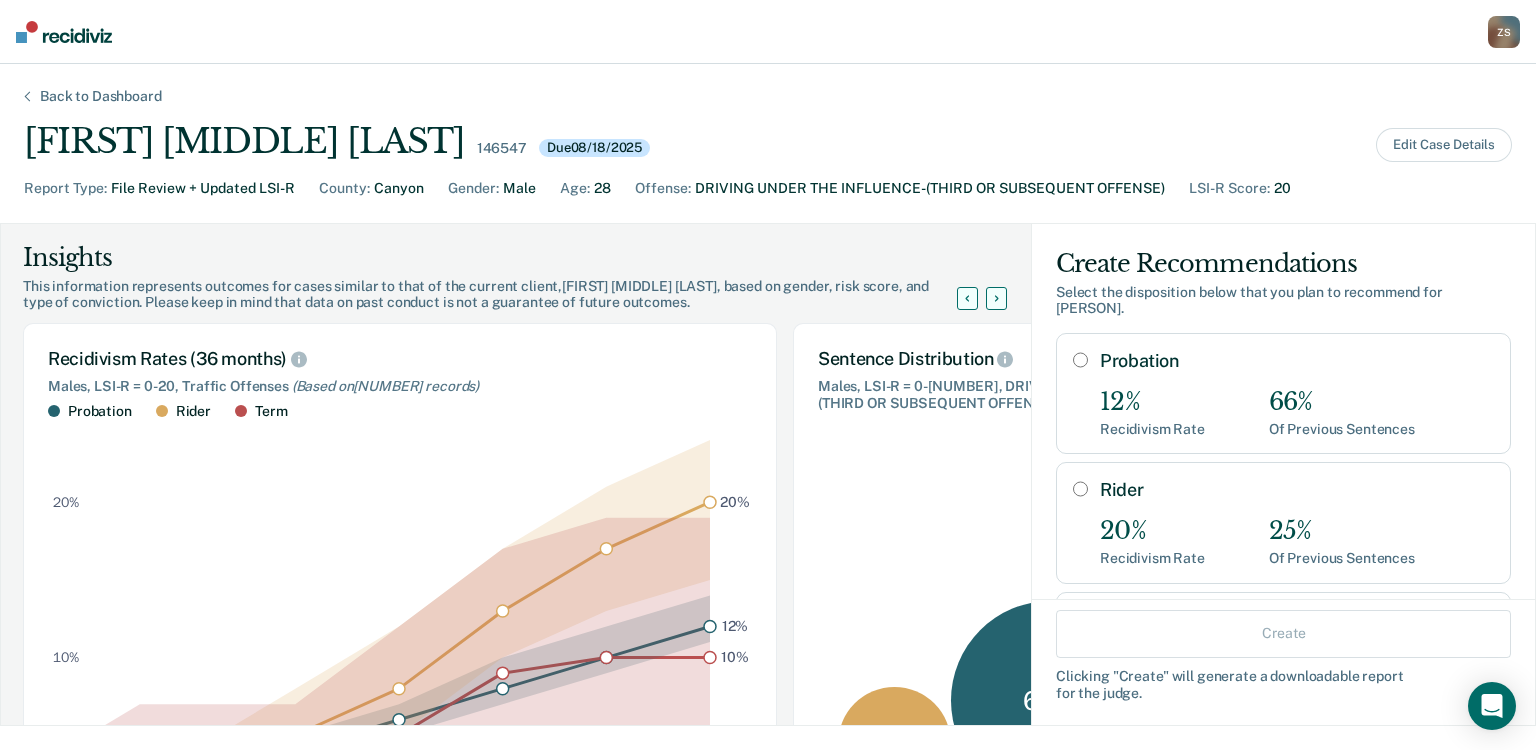 click on "Rider   20% Recidivism Rate 25% Of Previous Sentences" at bounding box center (1283, 522) 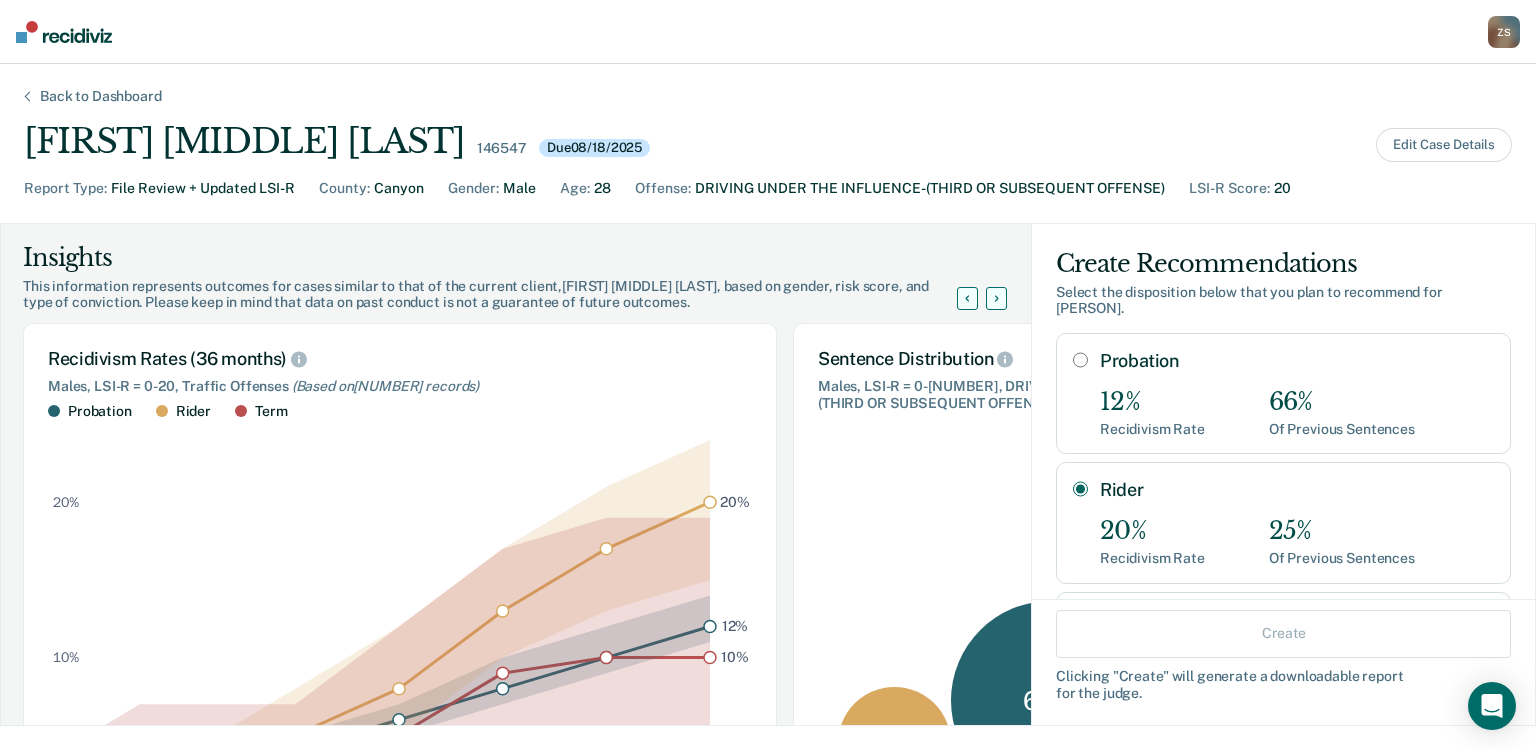 radio on "true" 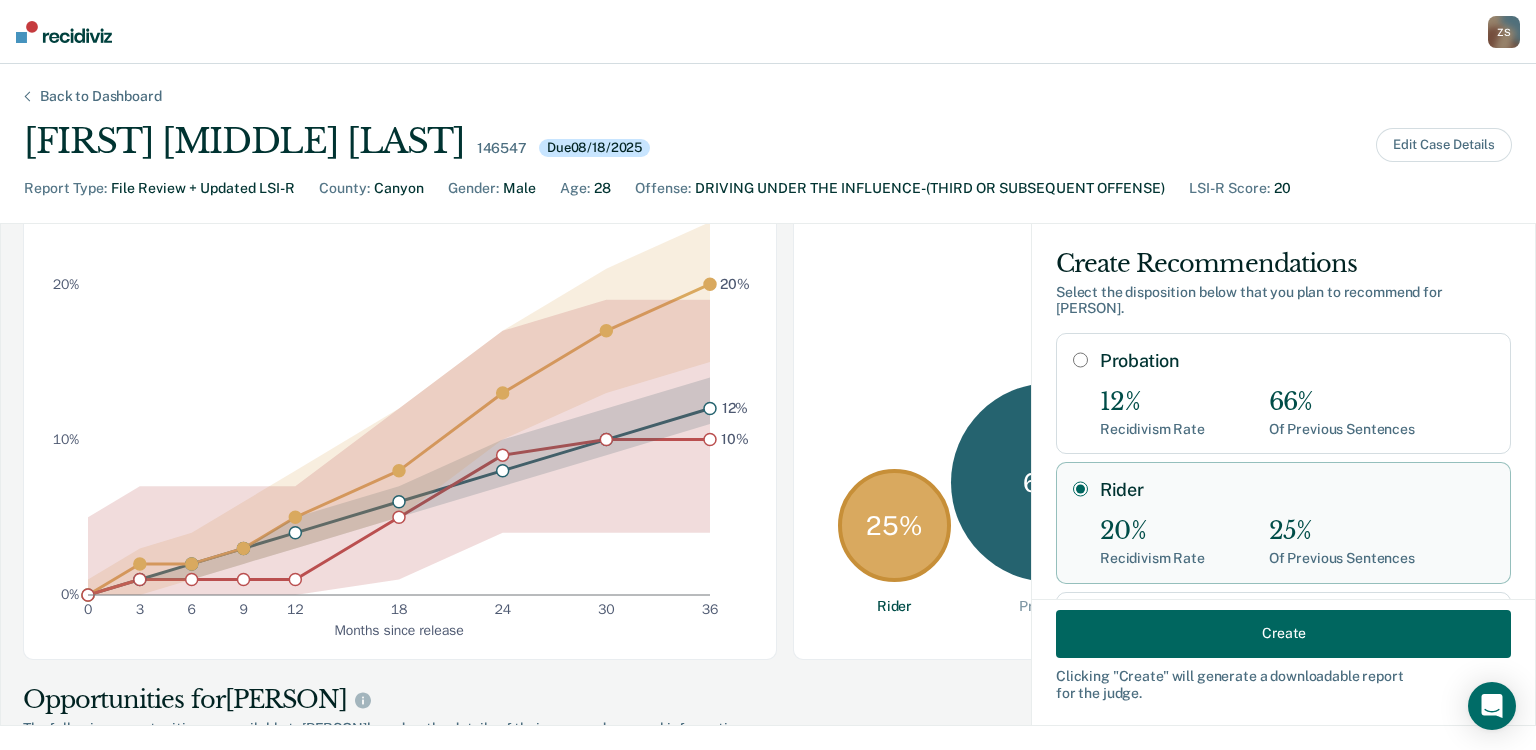 scroll, scrollTop: 240, scrollLeft: 0, axis: vertical 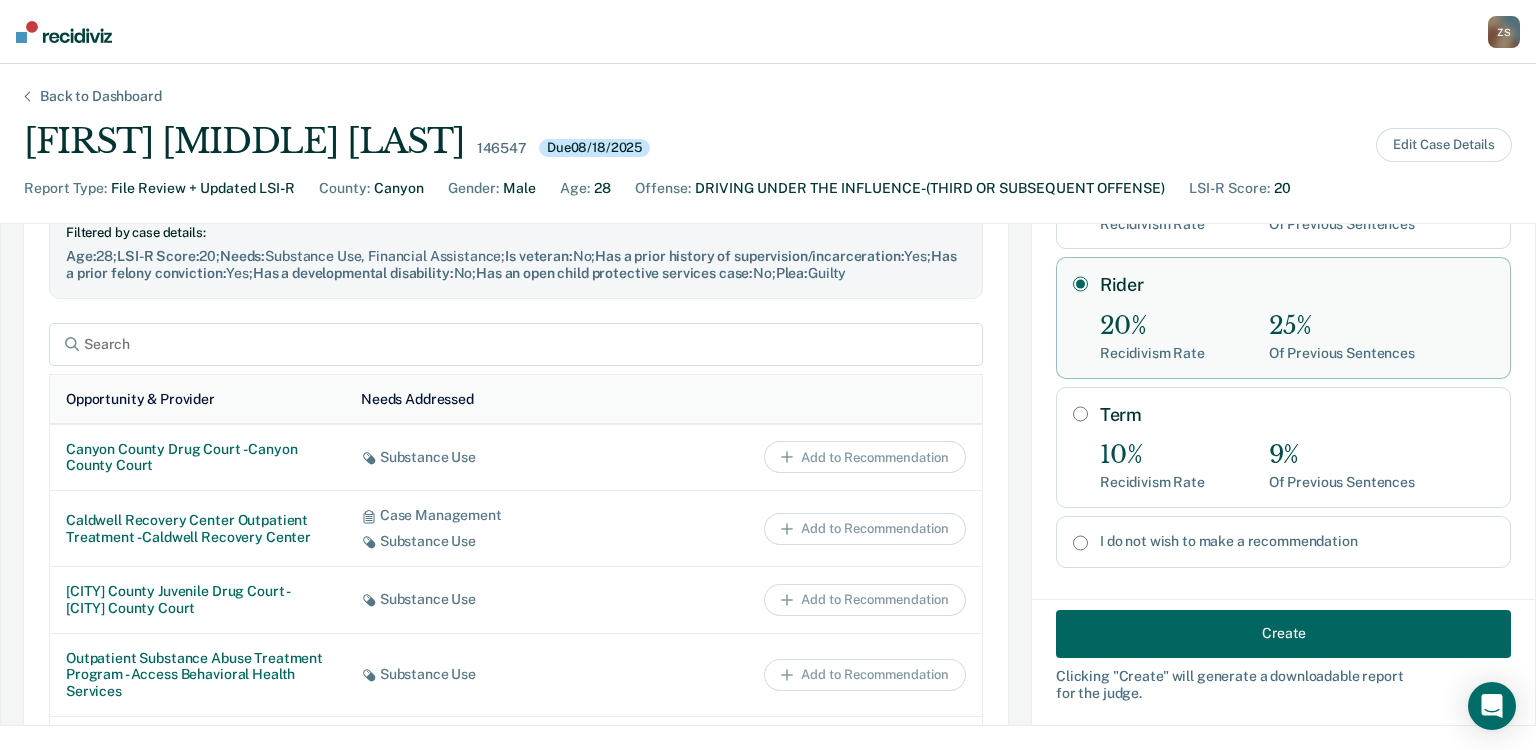 click on "Create" at bounding box center [1283, 633] 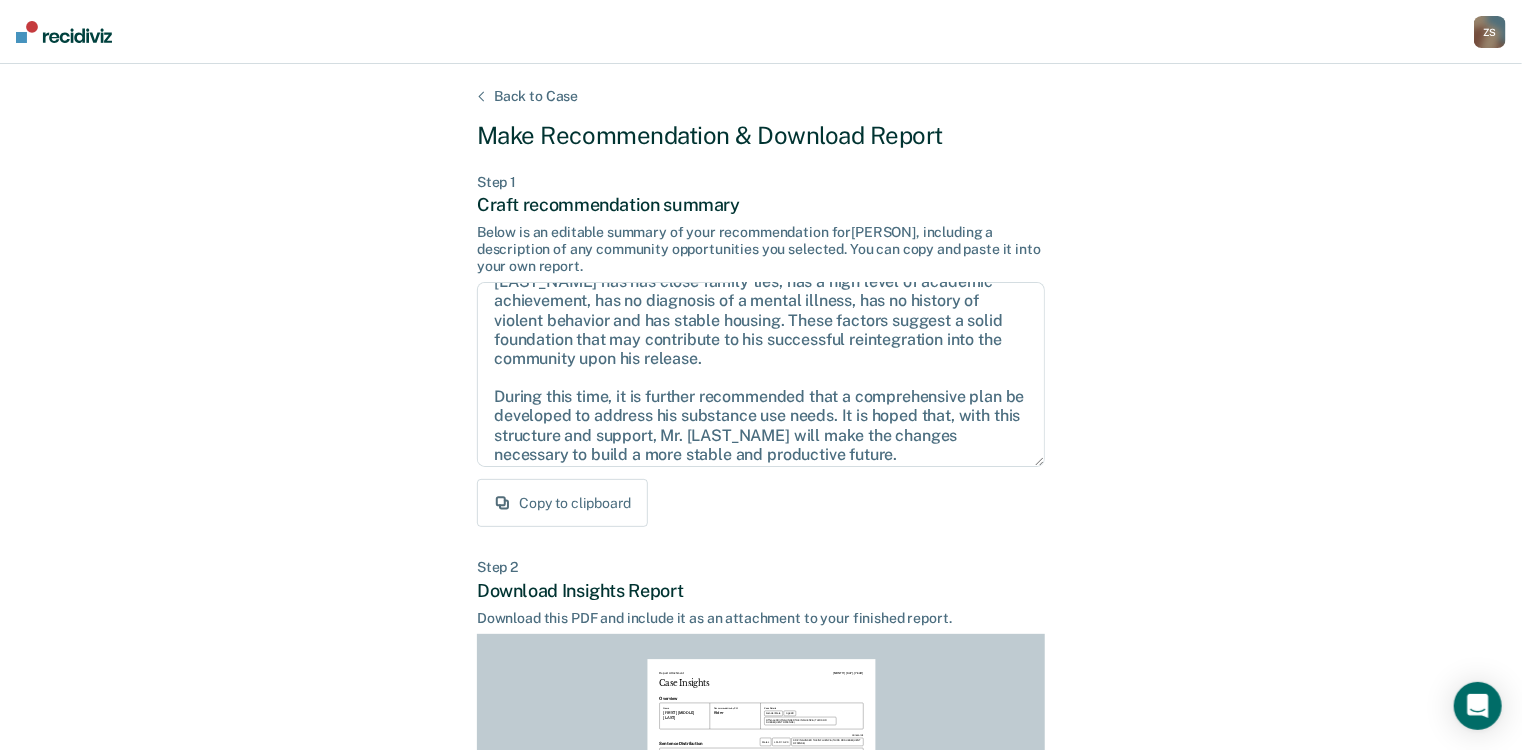 scroll, scrollTop: 109, scrollLeft: 0, axis: vertical 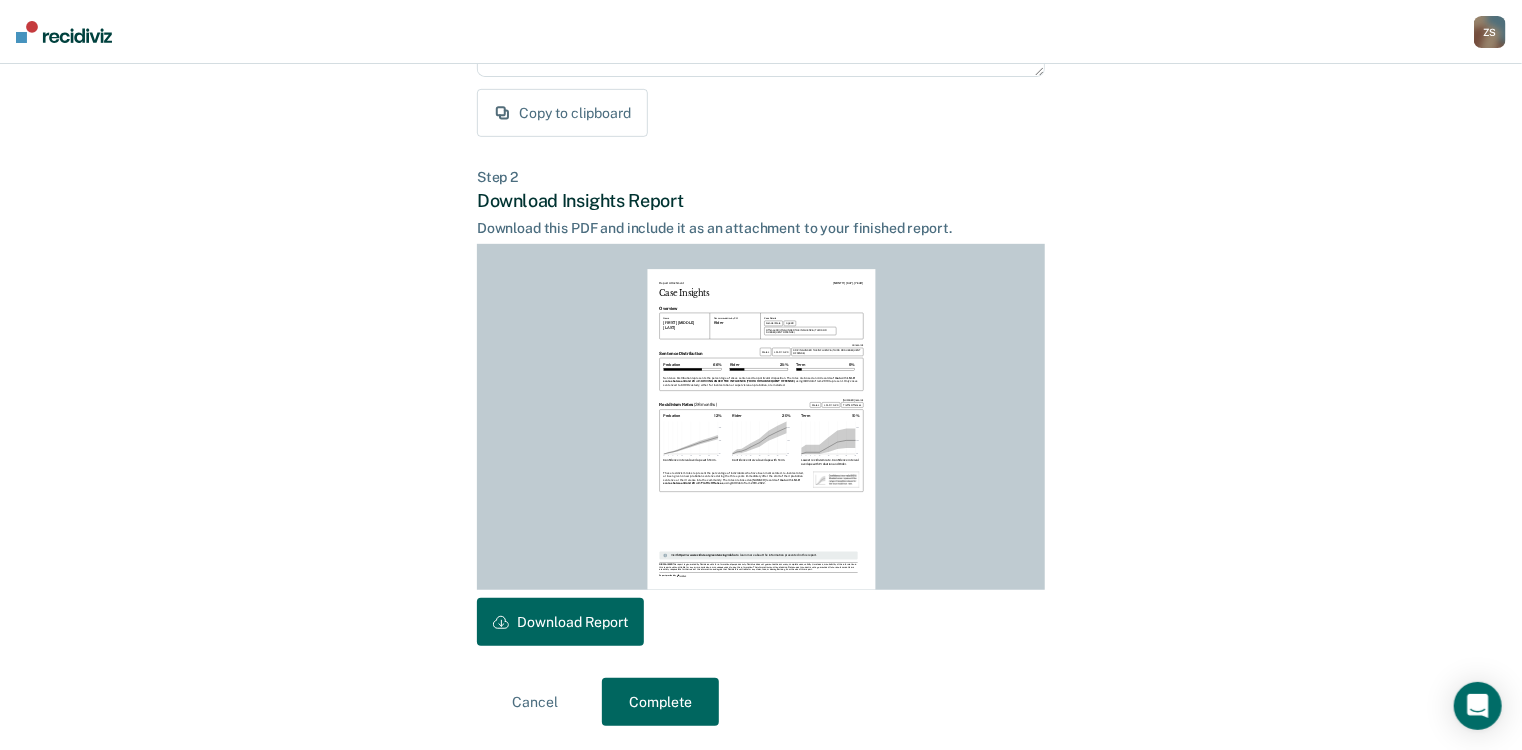 click on "Download Report" at bounding box center [560, 622] 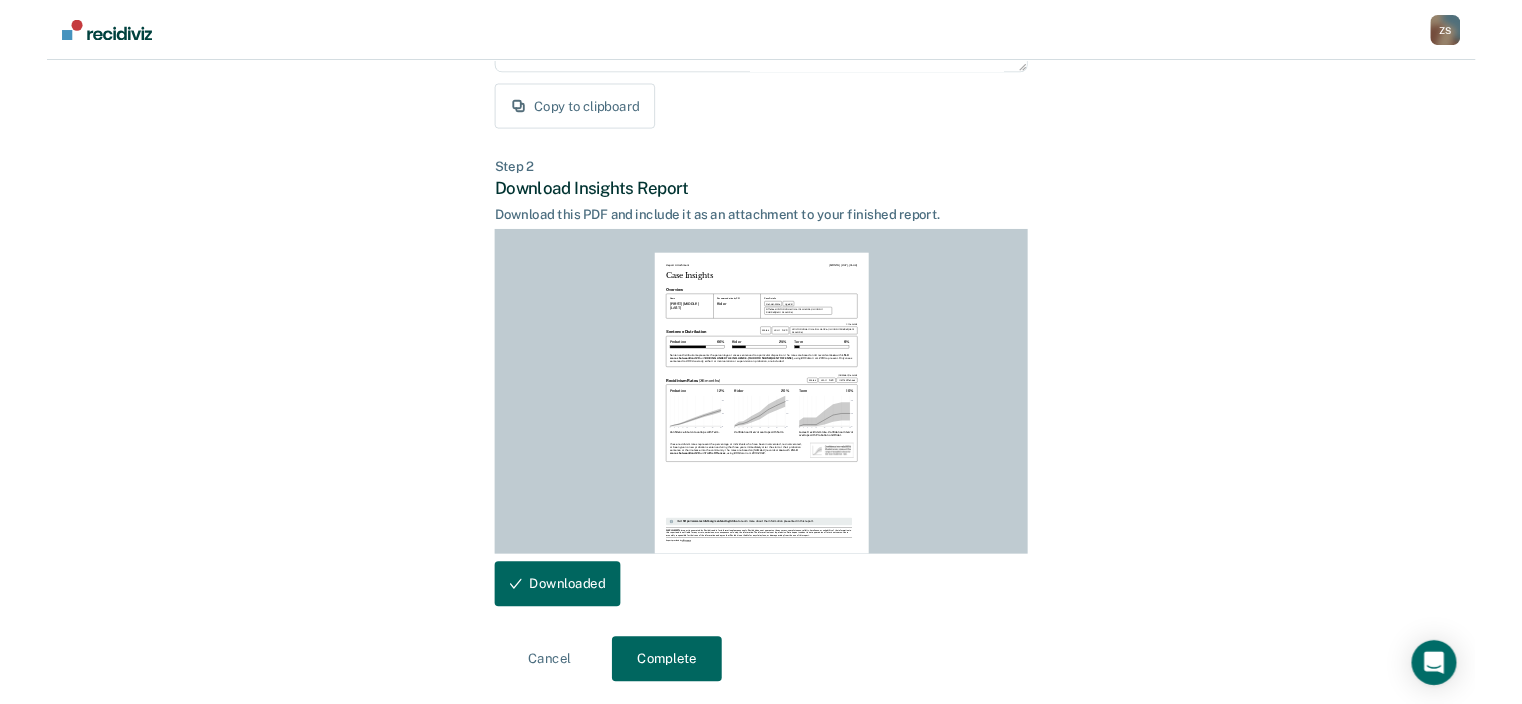 scroll, scrollTop: 389, scrollLeft: 0, axis: vertical 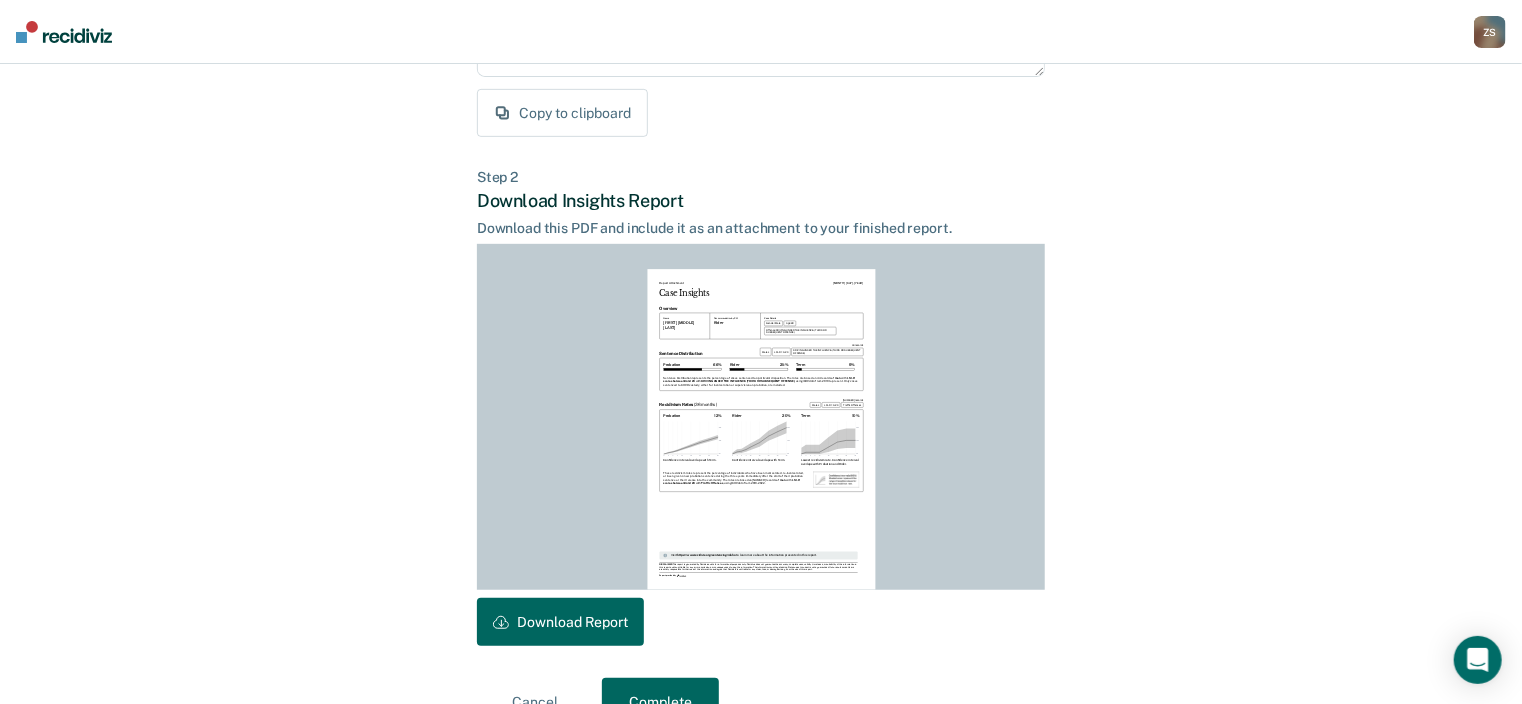 click on "Z S" at bounding box center (1490, 32) 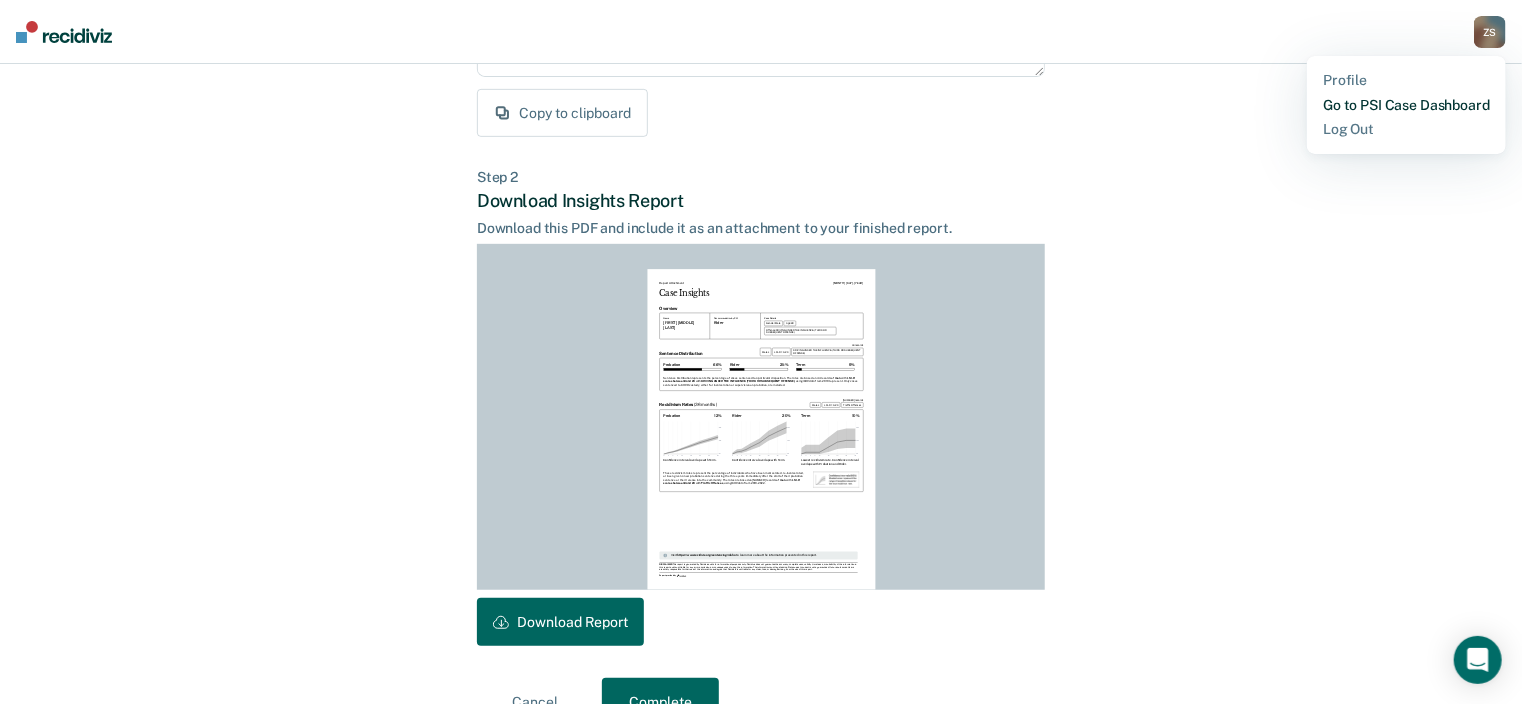 click on "Go to PSI Case Dashboard" at bounding box center [1406, 105] 